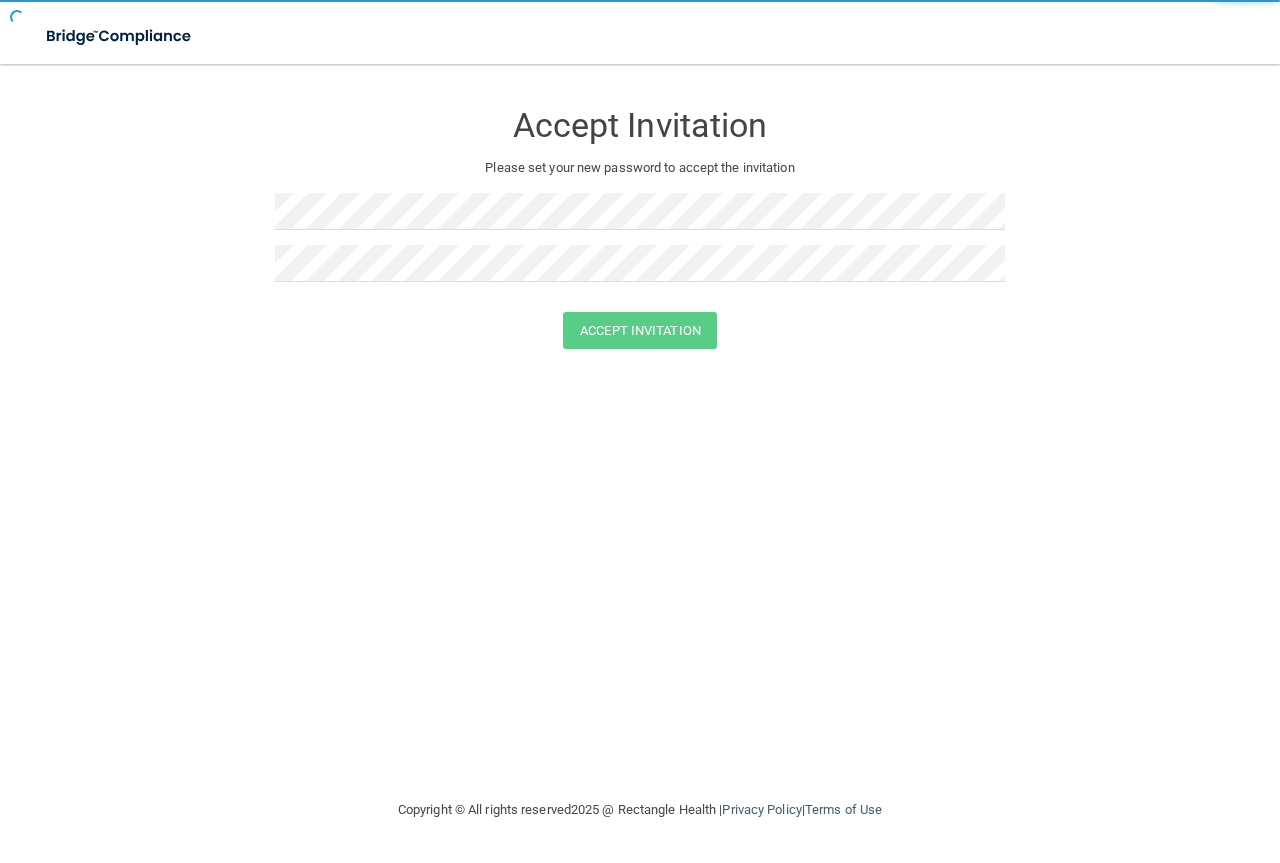 scroll, scrollTop: 0, scrollLeft: 0, axis: both 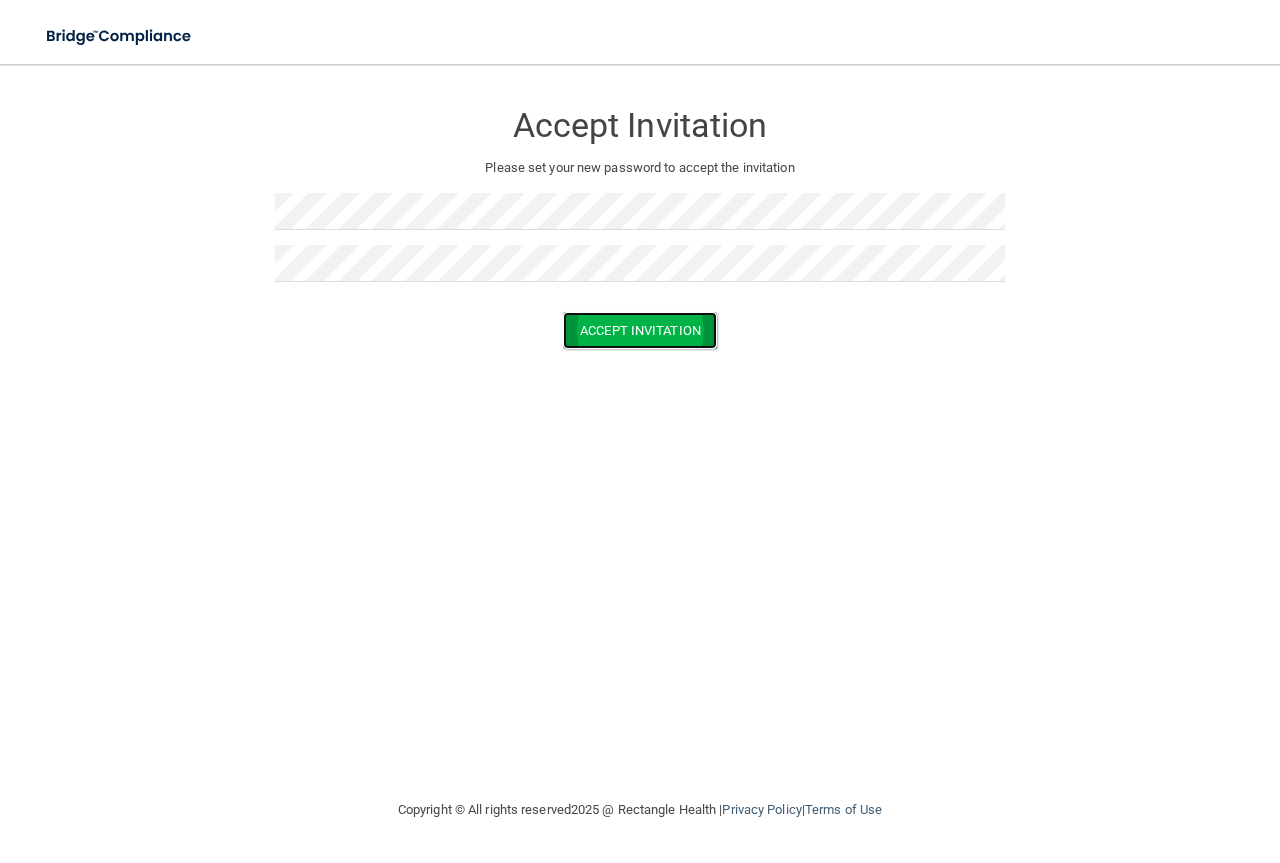 click on "Accept Invitation" at bounding box center [640, 330] 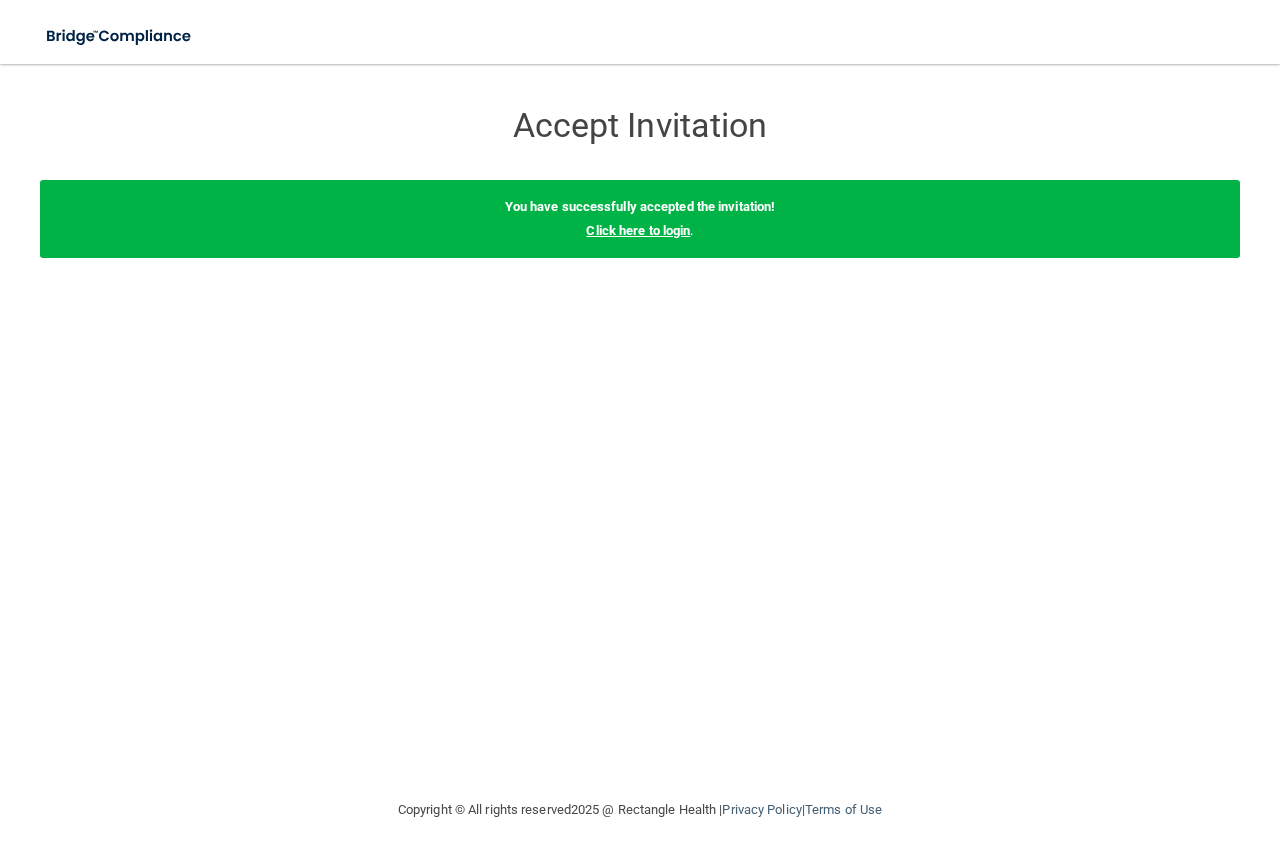 click on "Click here to login" at bounding box center [638, 230] 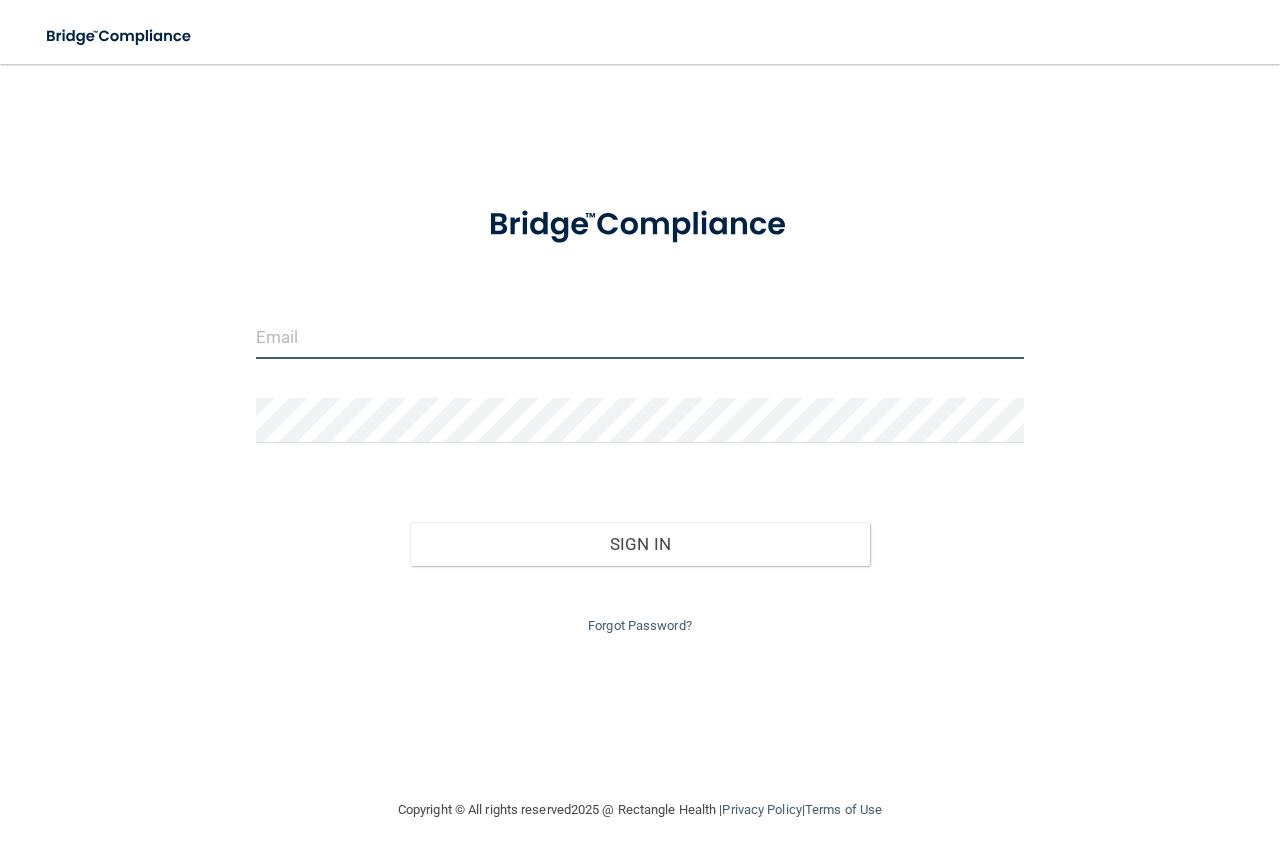 click at bounding box center (640, 336) 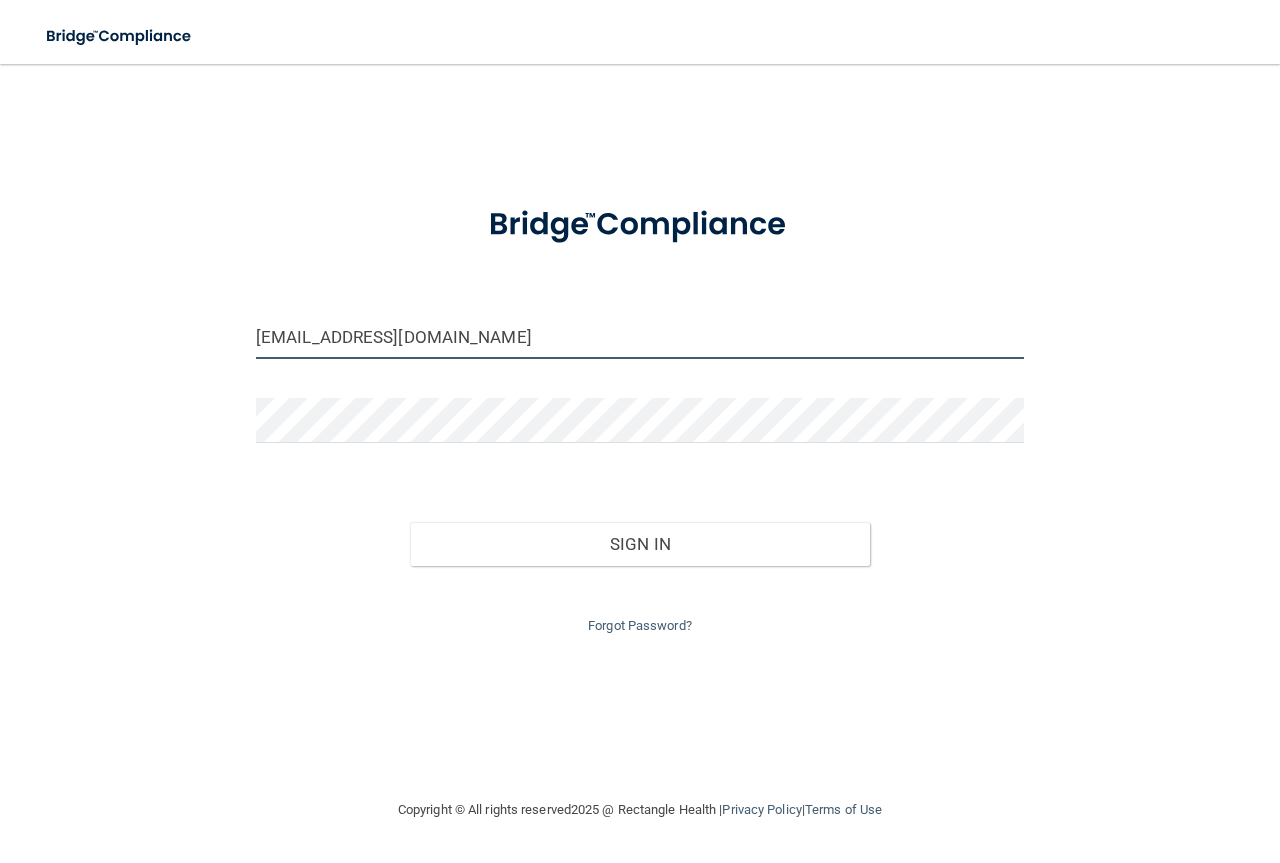 type on "[EMAIL_ADDRESS][DOMAIN_NAME]" 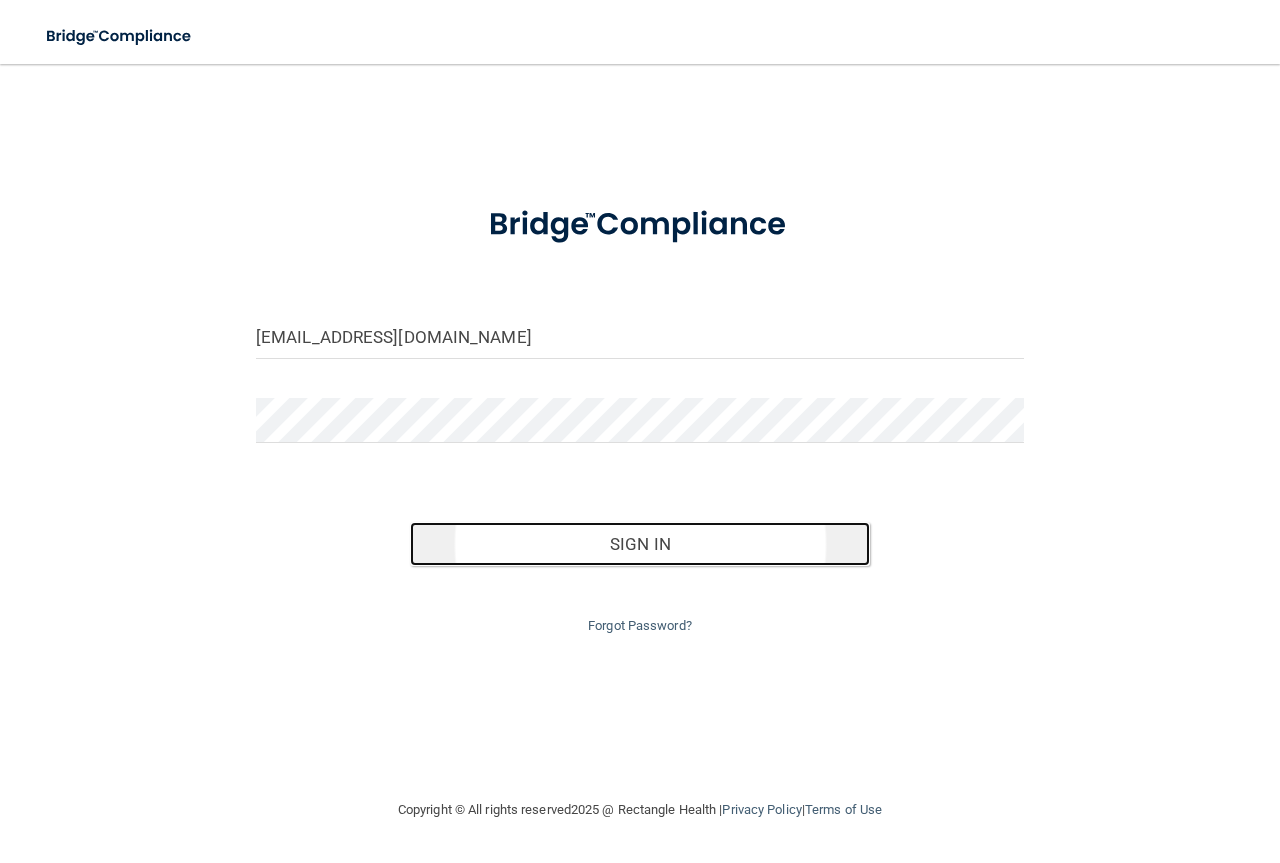 click on "Sign In" at bounding box center (640, 544) 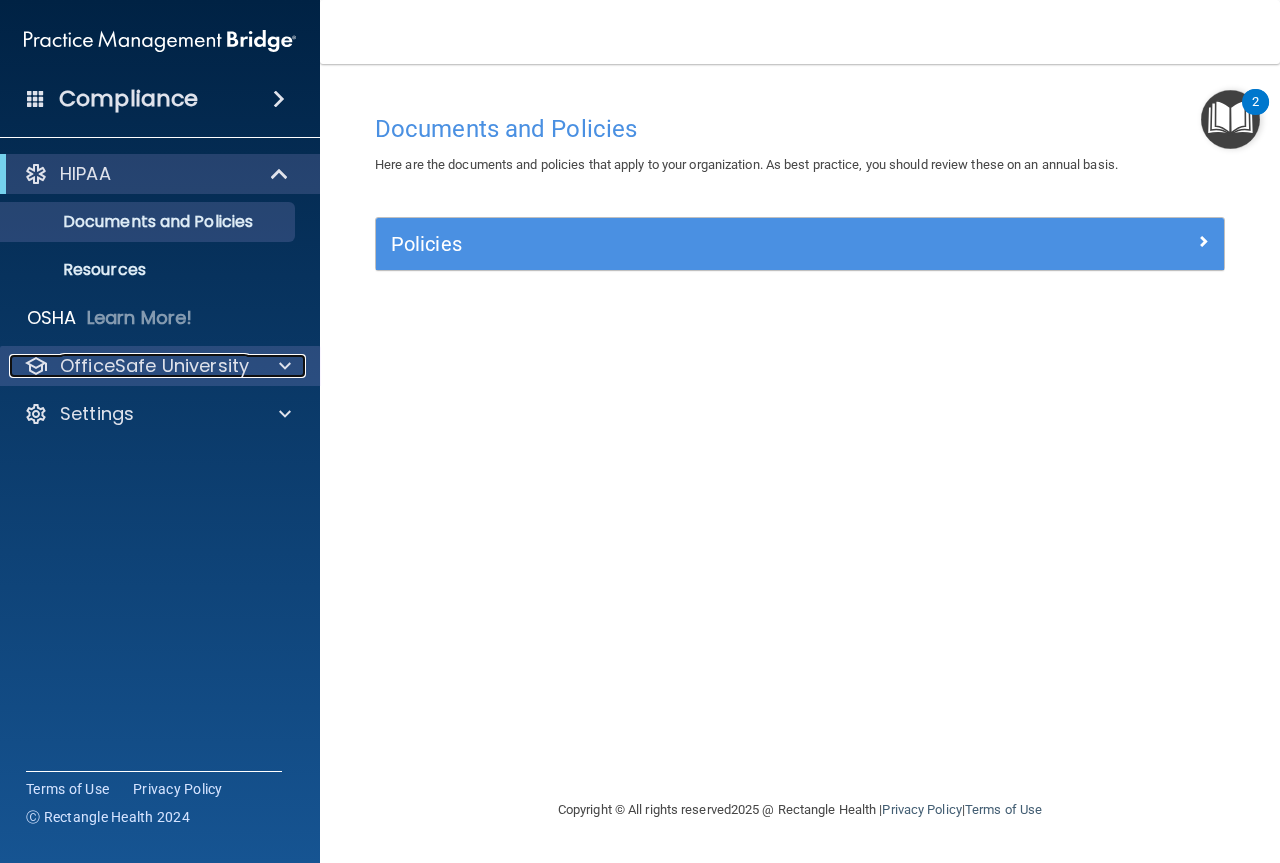 click at bounding box center (285, 366) 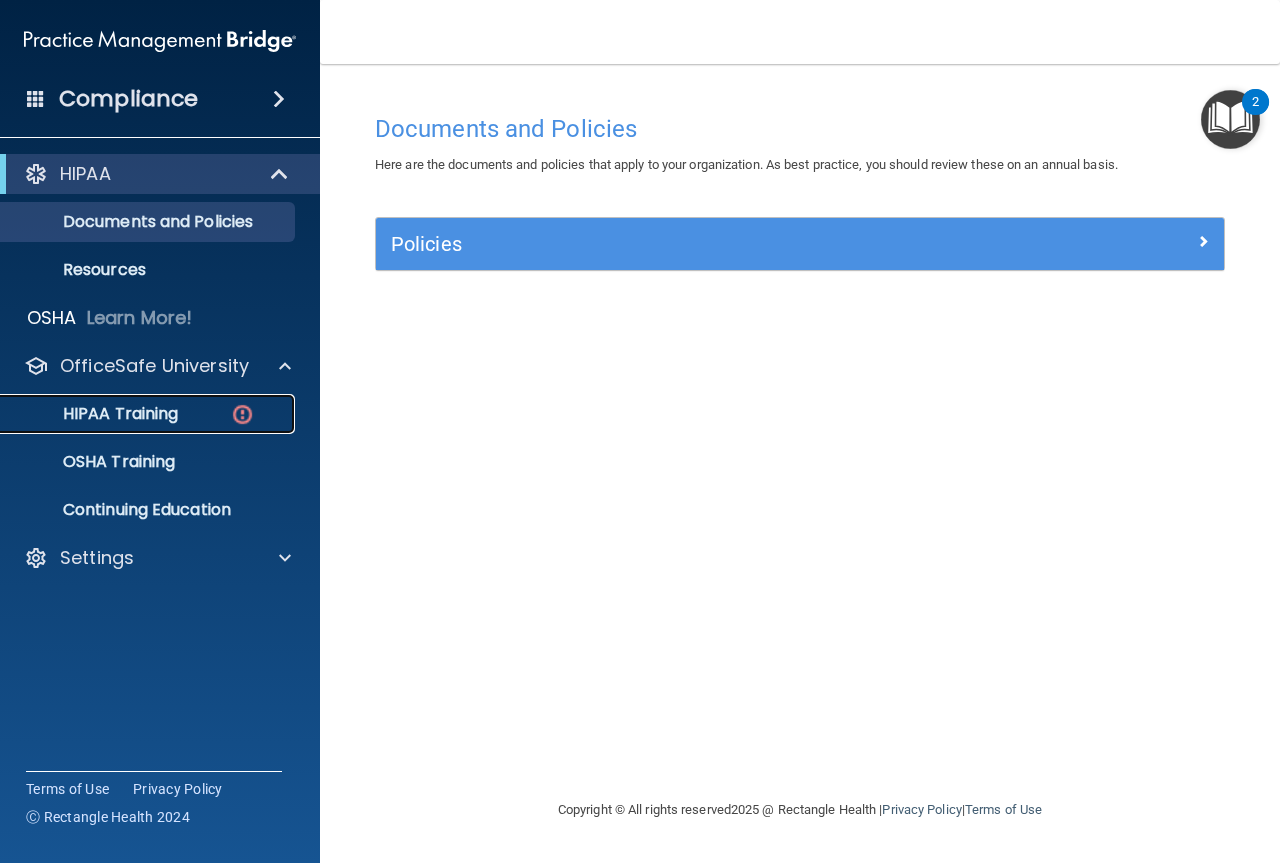 click on "HIPAA Training" at bounding box center [95, 414] 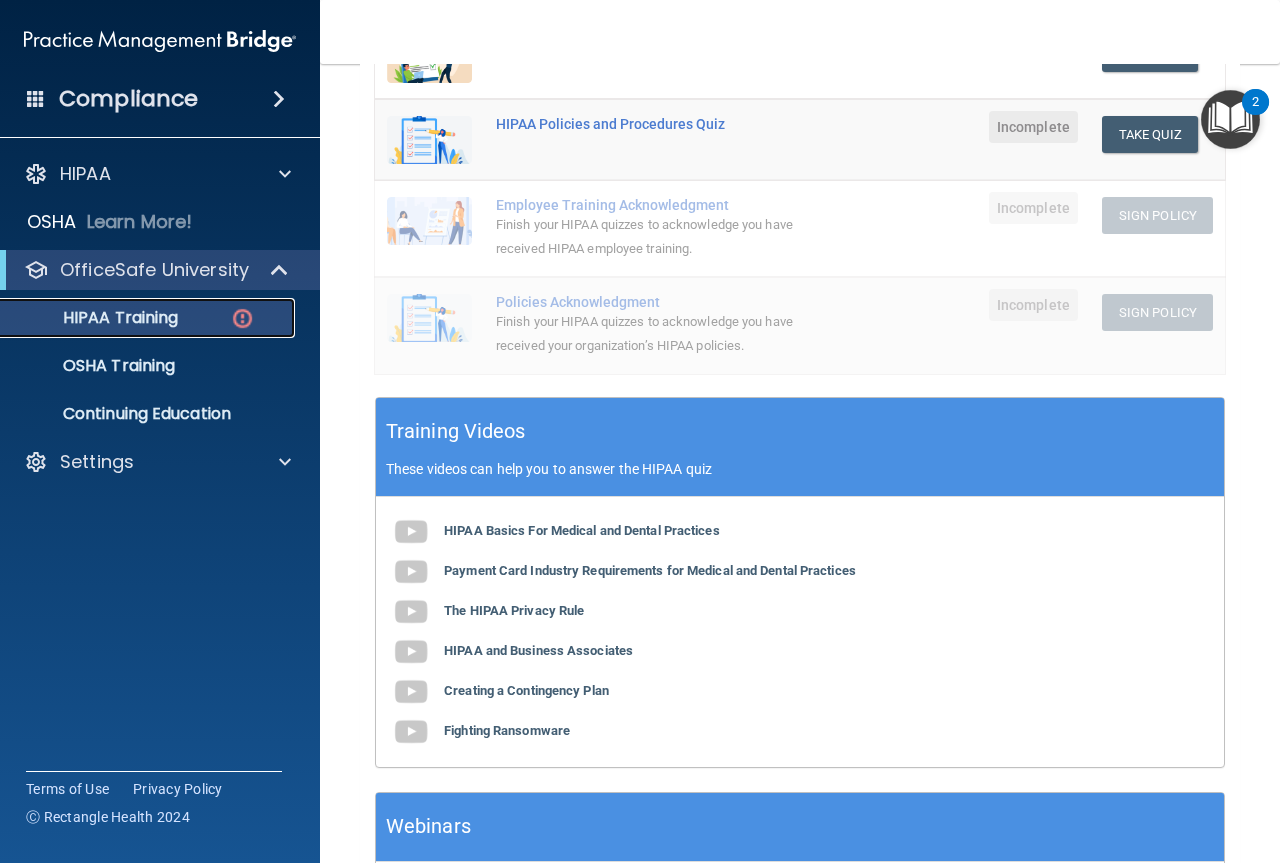 scroll, scrollTop: 0, scrollLeft: 0, axis: both 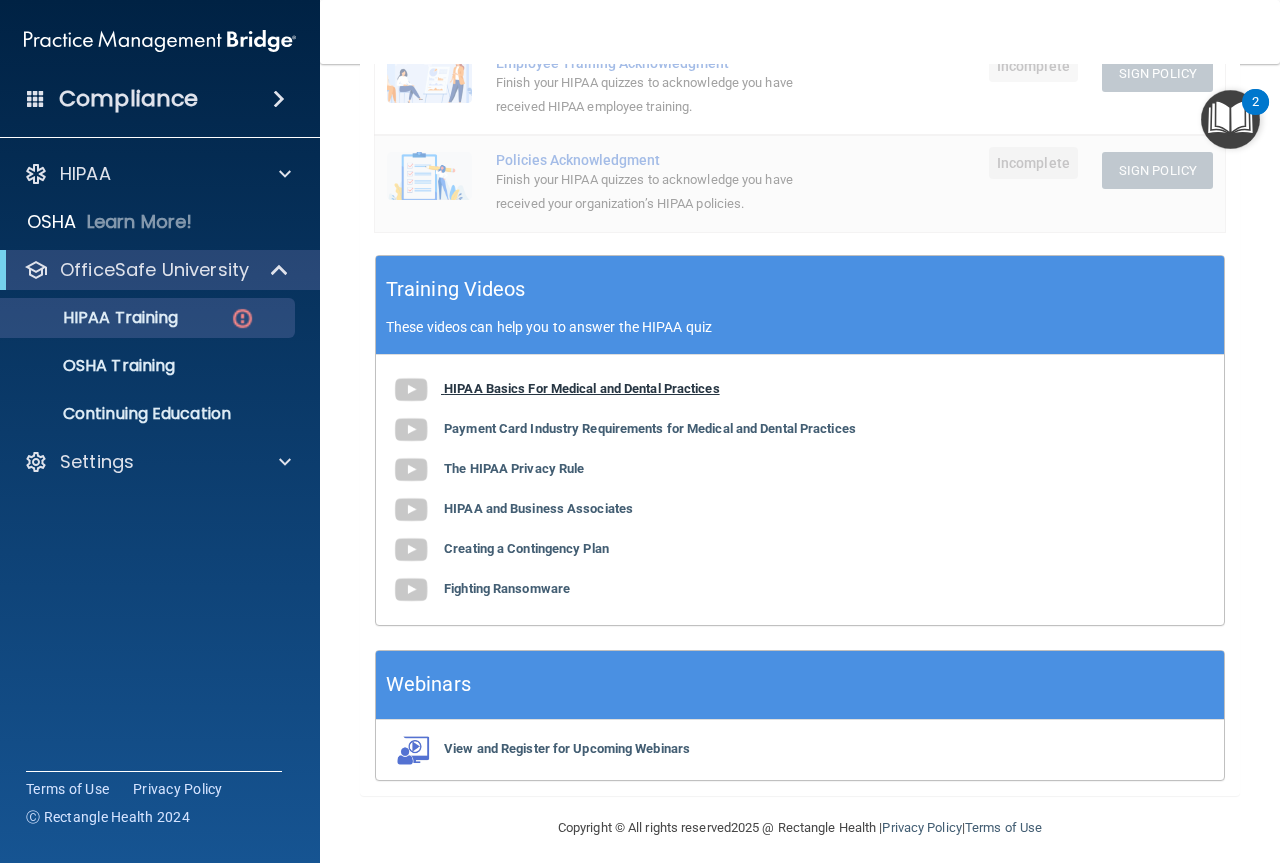 click on "HIPAA Basics For Medical and Dental Practices" at bounding box center (582, 388) 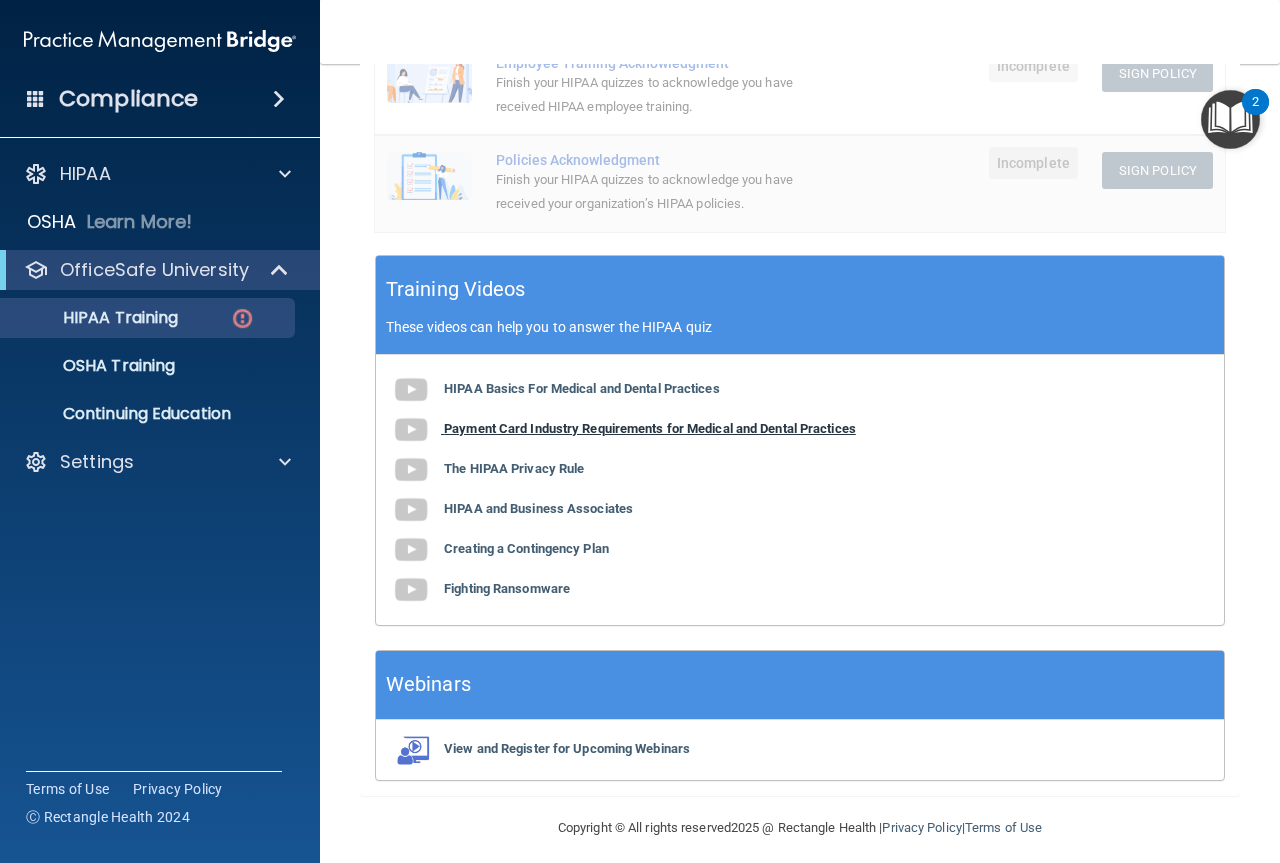 click on "Payment Card Industry Requirements for Medical and Dental Practices" at bounding box center [650, 428] 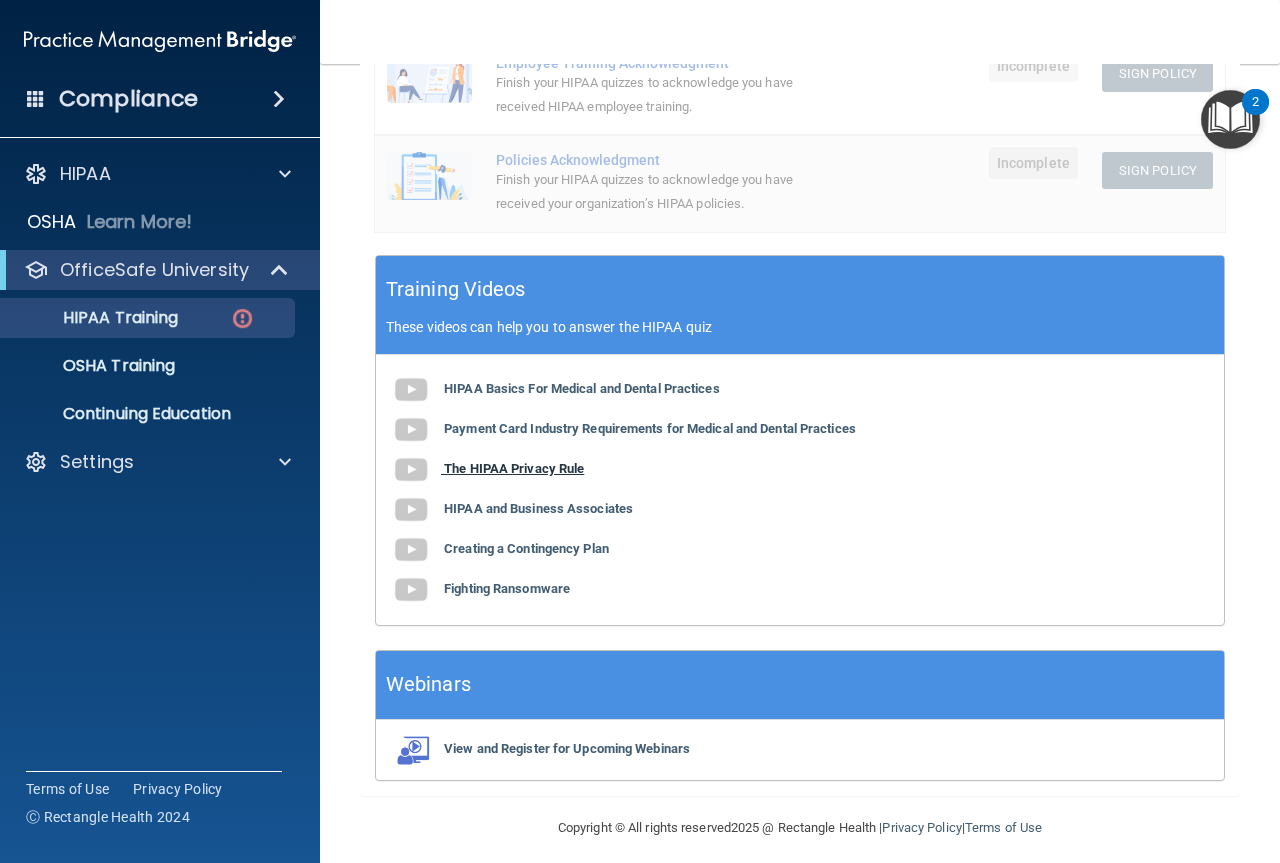 click on "The HIPAA Privacy Rule" at bounding box center [514, 468] 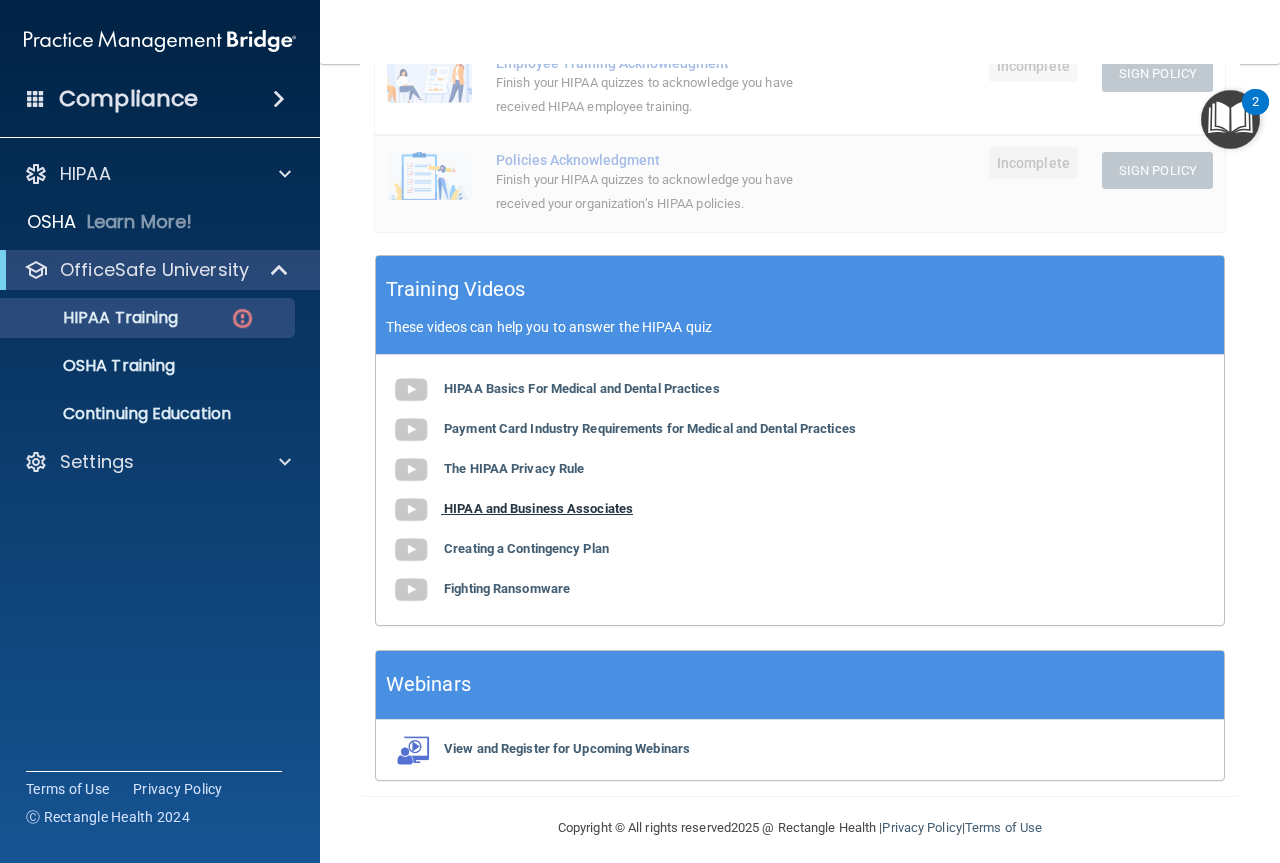 click on "HIPAA and Business Associates" at bounding box center [538, 508] 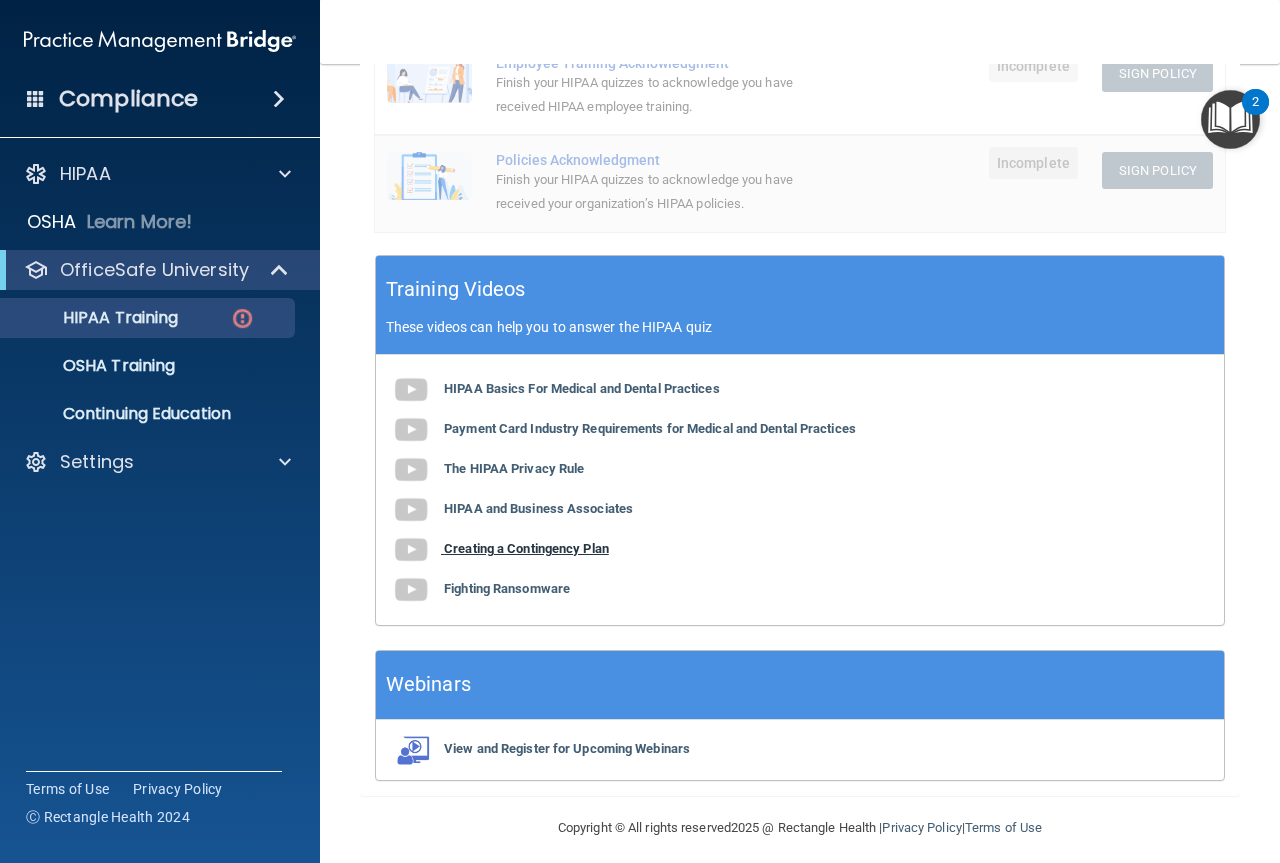 click on "Creating a Contingency Plan" at bounding box center (526, 548) 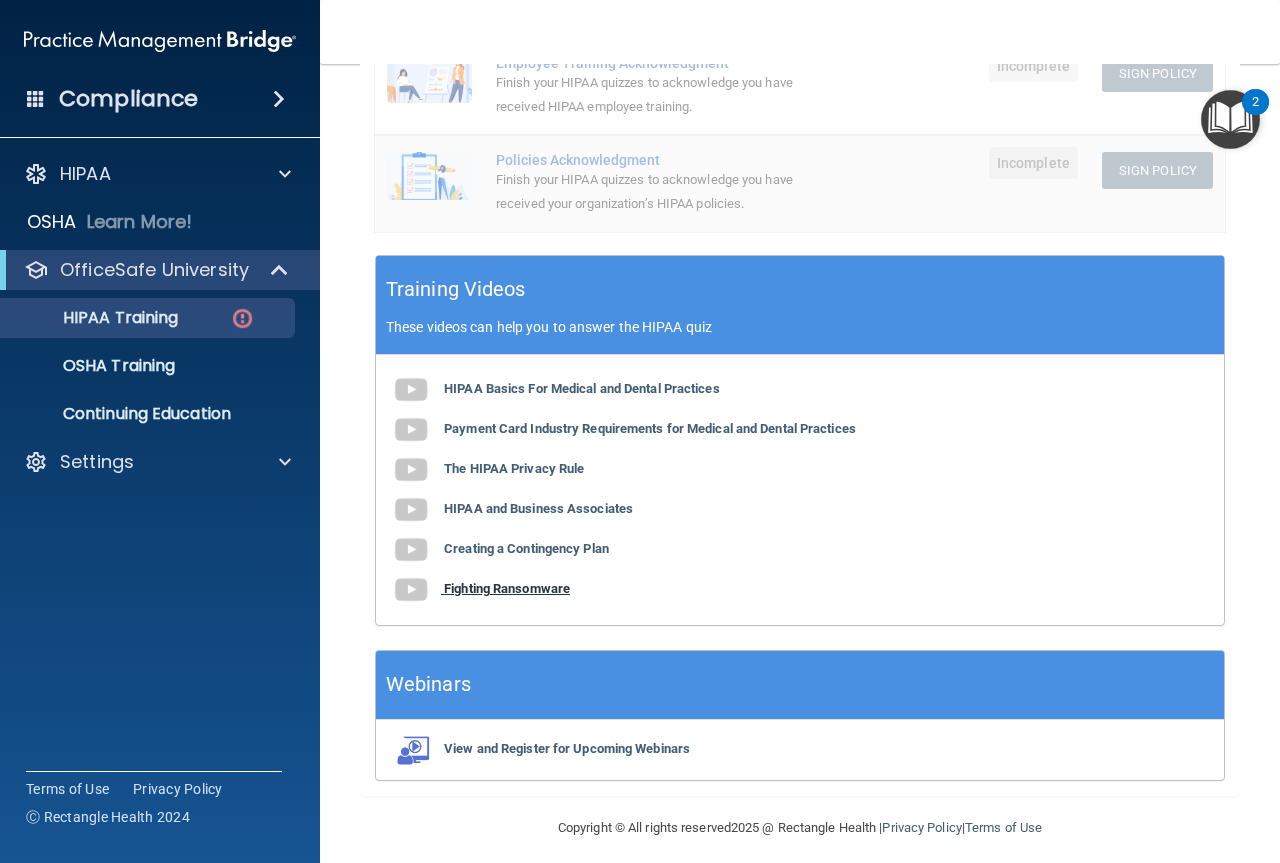 click on "Fighting Ransomware" at bounding box center (507, 588) 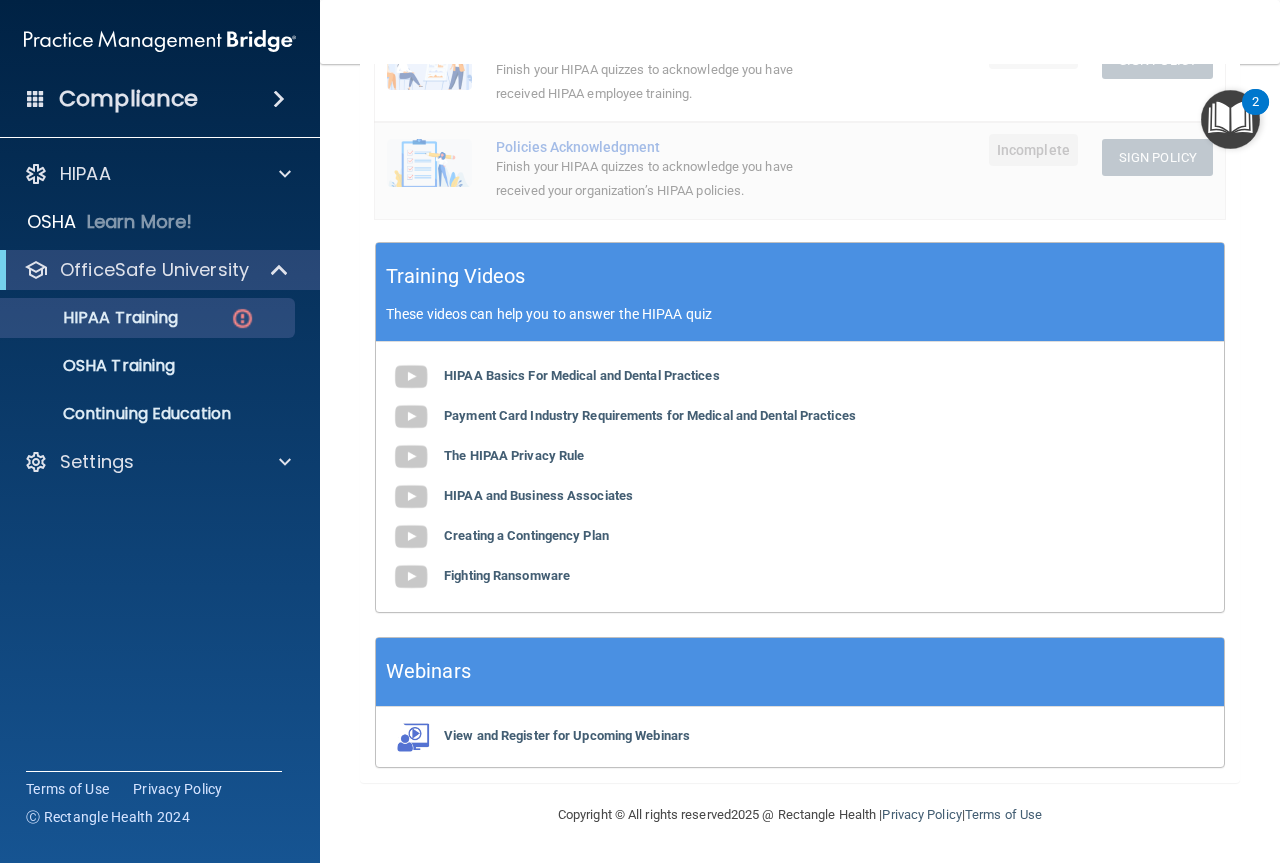 scroll, scrollTop: 596, scrollLeft: 0, axis: vertical 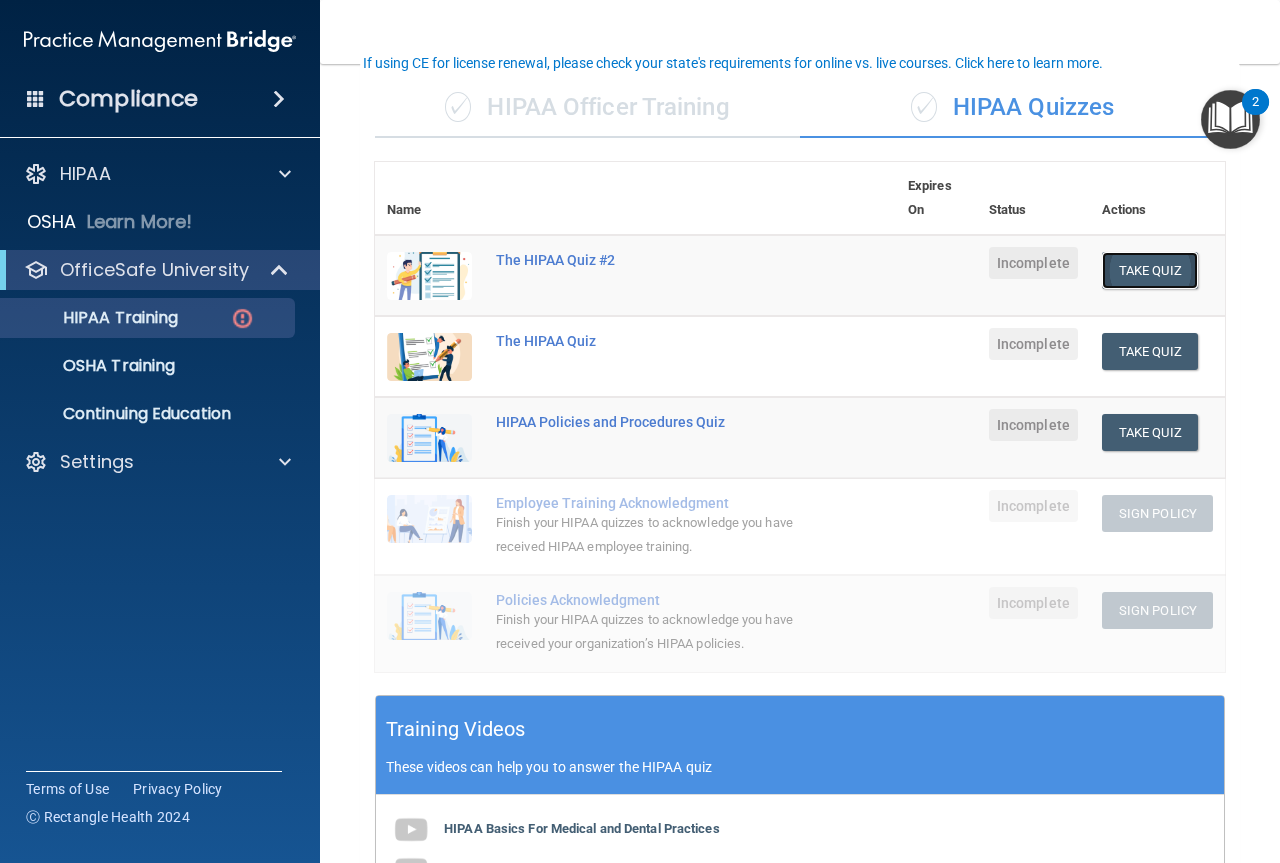 click on "Take Quiz" at bounding box center [1150, 270] 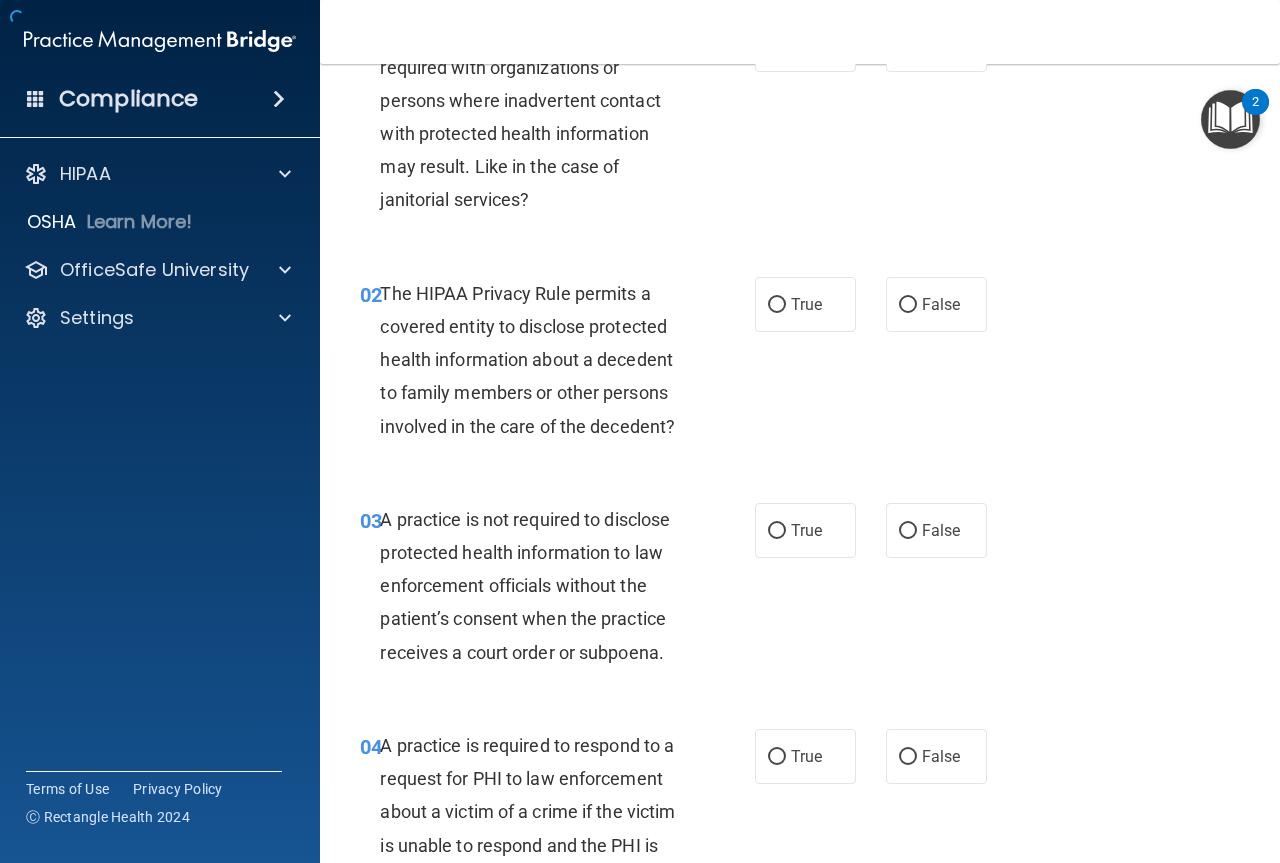 scroll, scrollTop: 0, scrollLeft: 0, axis: both 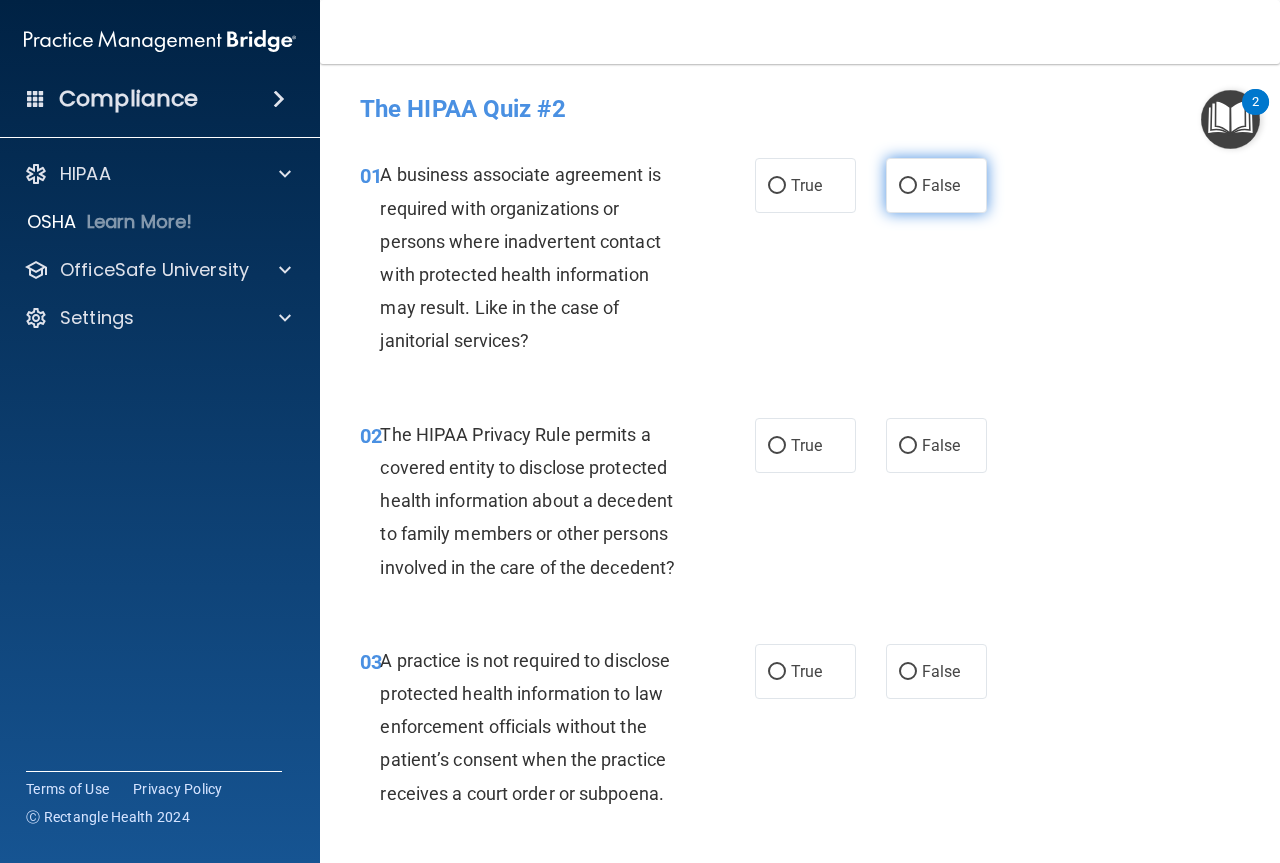 click on "False" at bounding box center (908, 186) 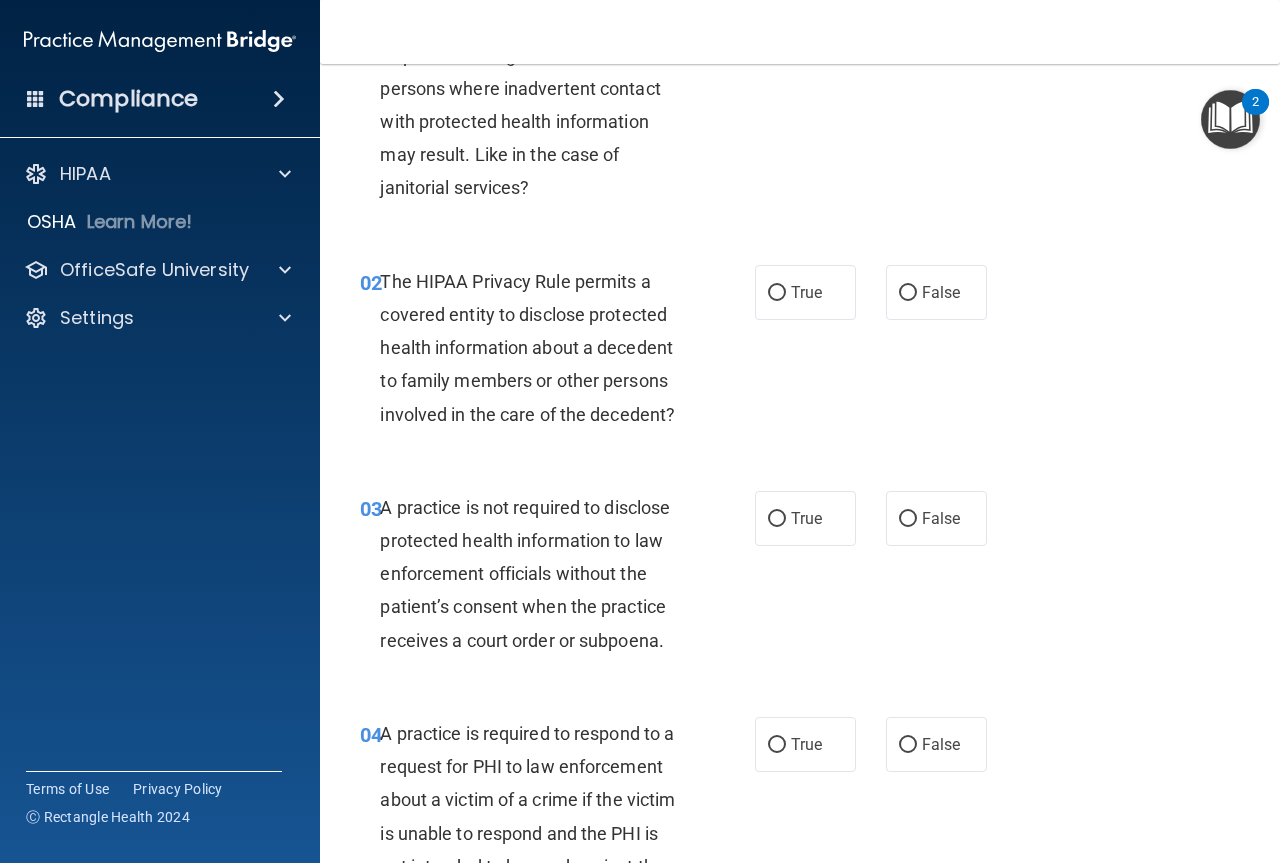 scroll, scrollTop: 200, scrollLeft: 0, axis: vertical 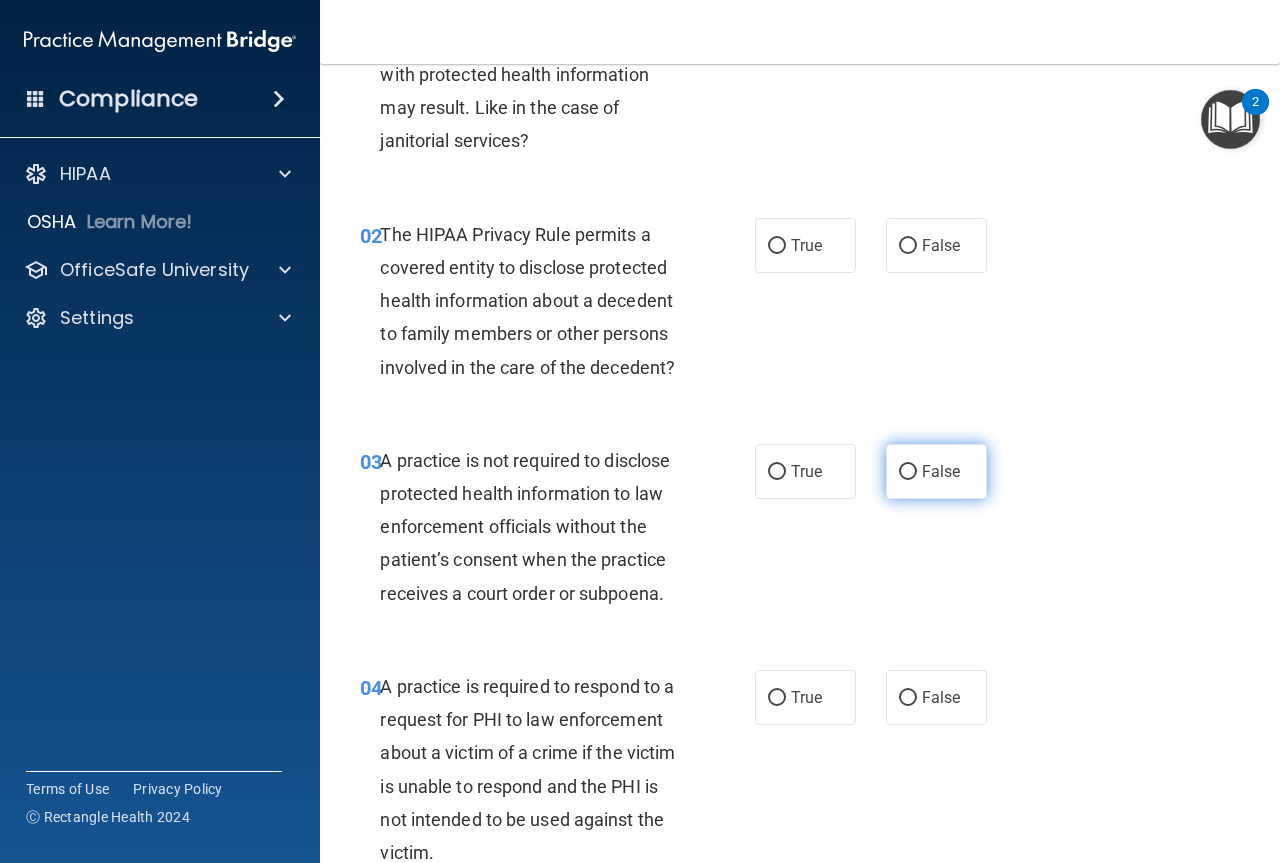 click on "False" at bounding box center (908, 472) 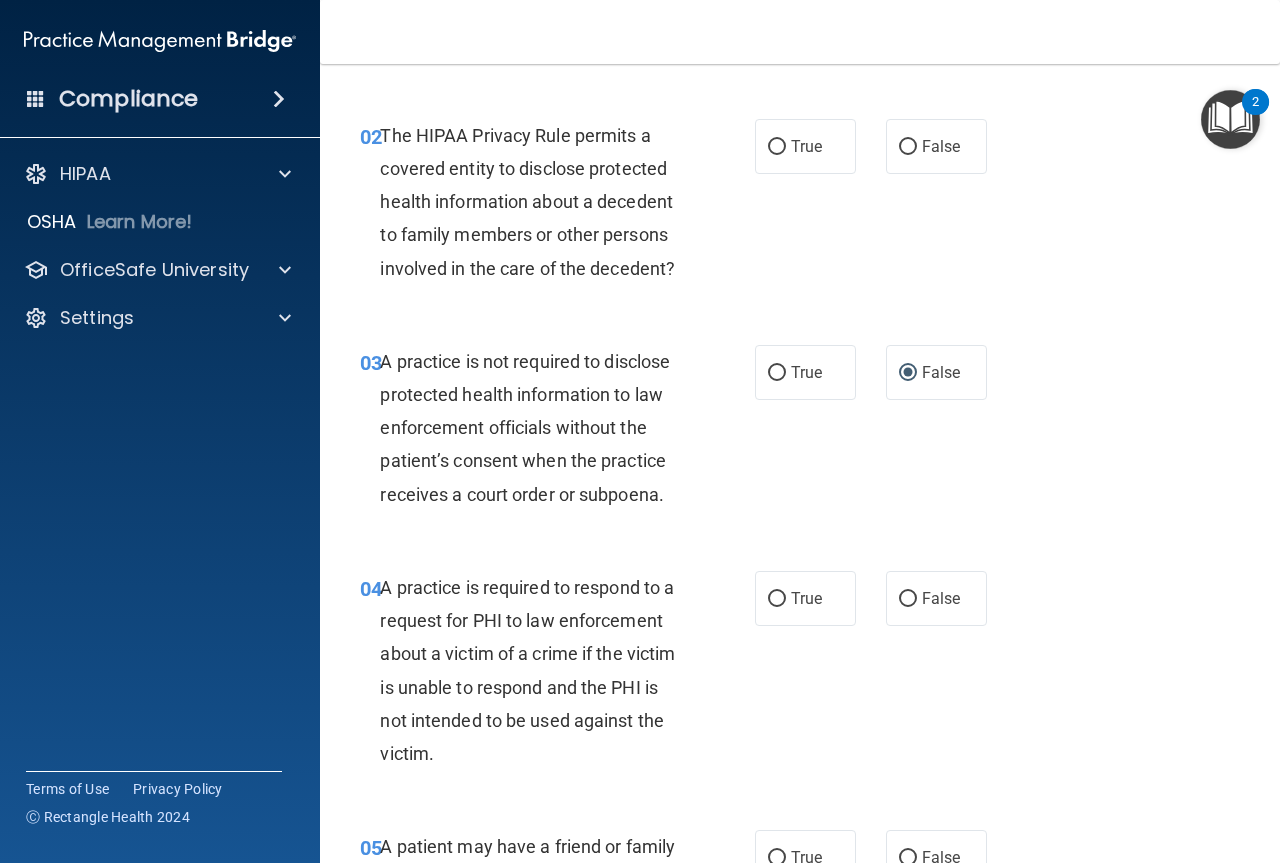 scroll, scrollTop: 300, scrollLeft: 0, axis: vertical 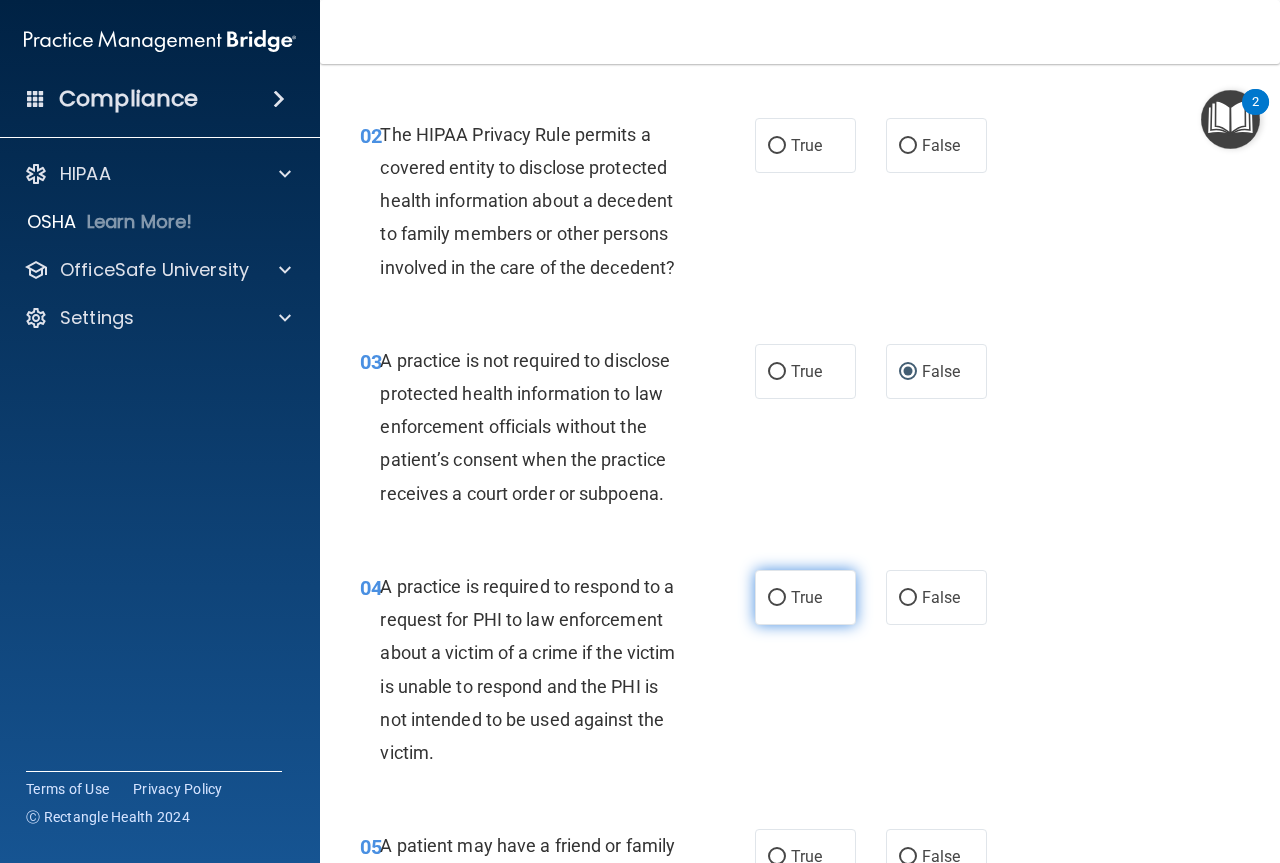 click on "True" at bounding box center (777, 598) 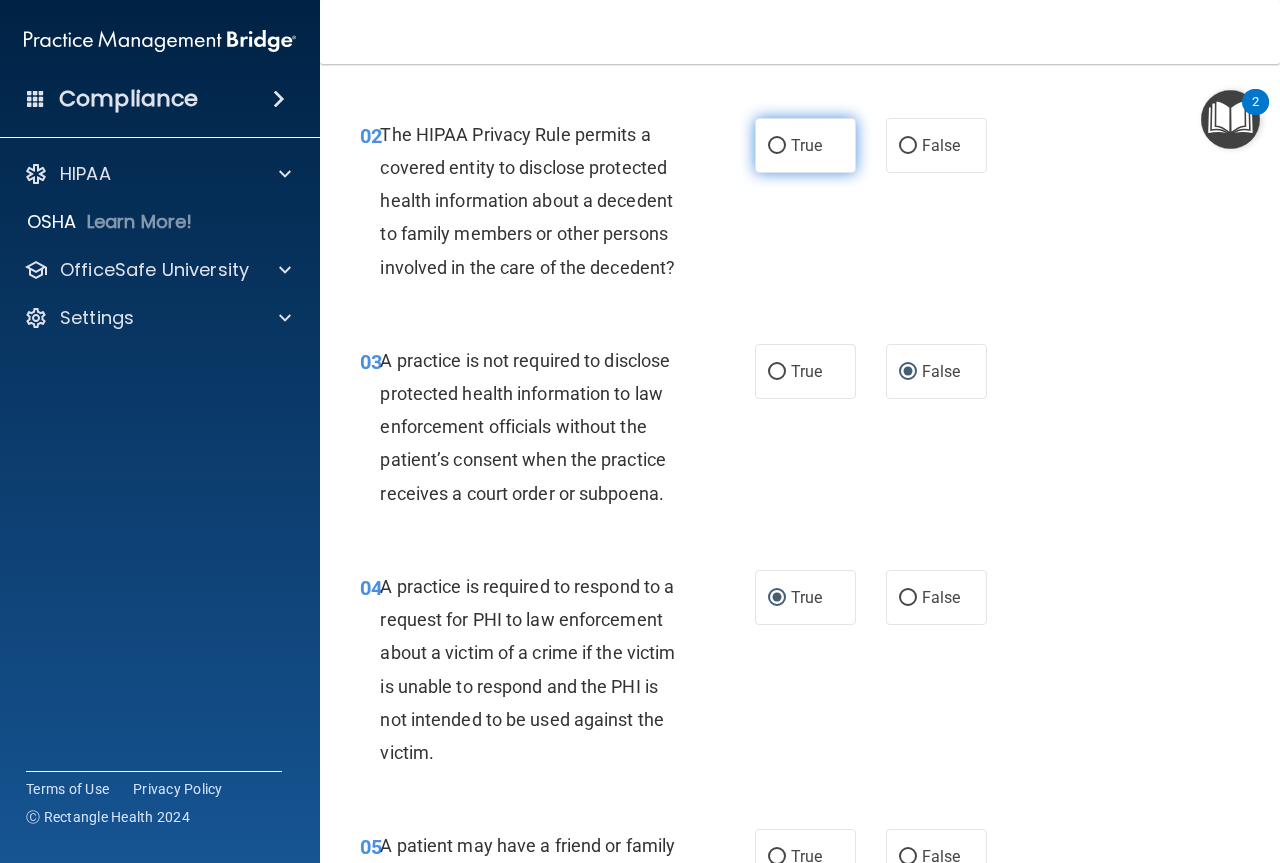 drag, startPoint x: 777, startPoint y: 147, endPoint x: 794, endPoint y: 147, distance: 17 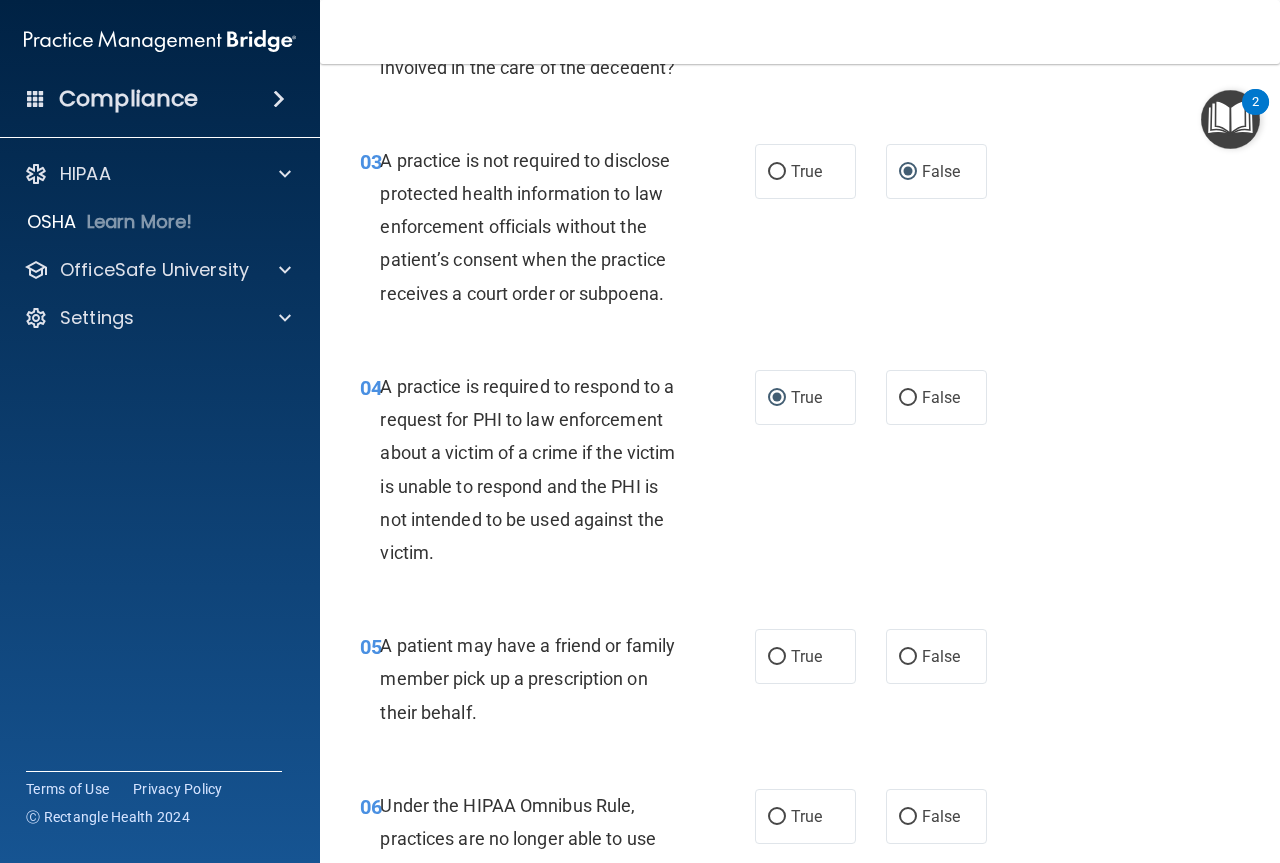 scroll, scrollTop: 600, scrollLeft: 0, axis: vertical 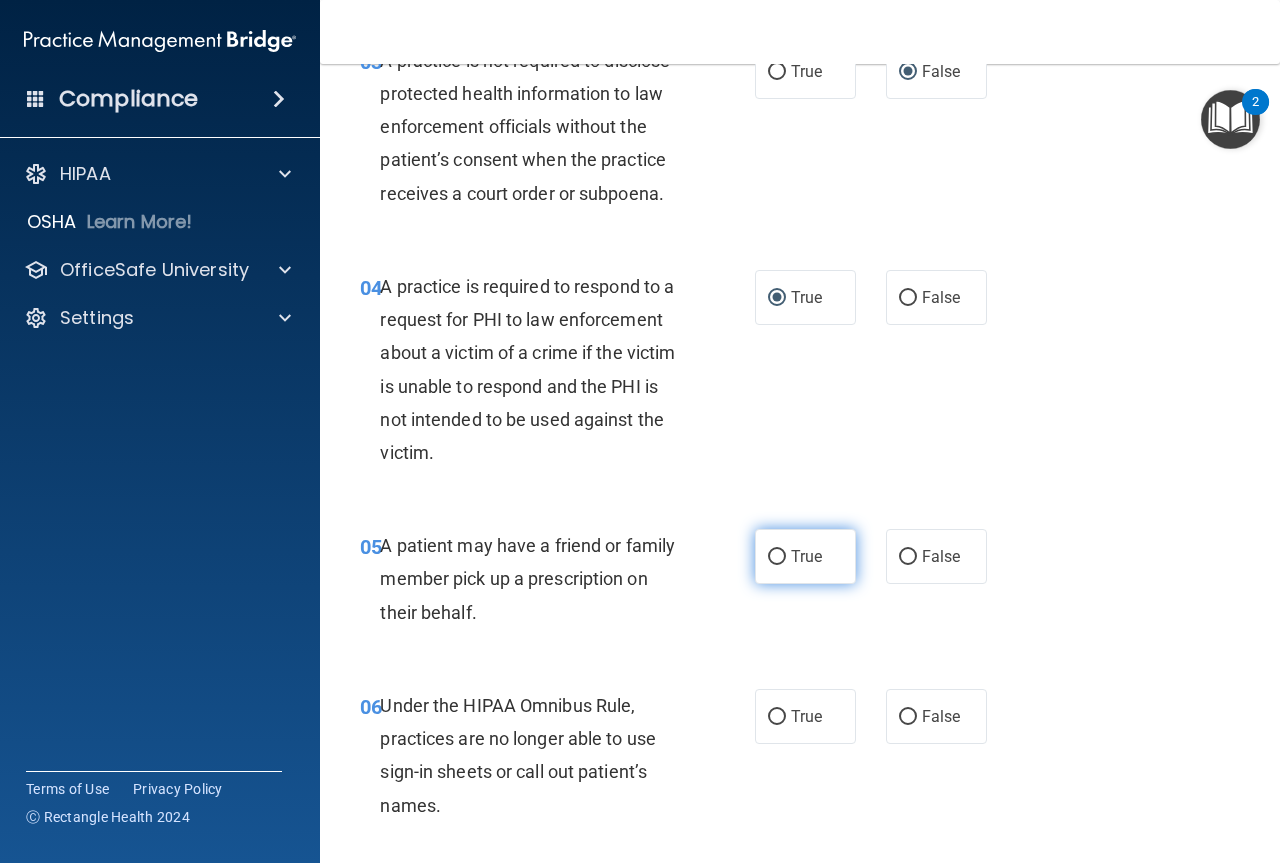 click on "True" at bounding box center (777, 557) 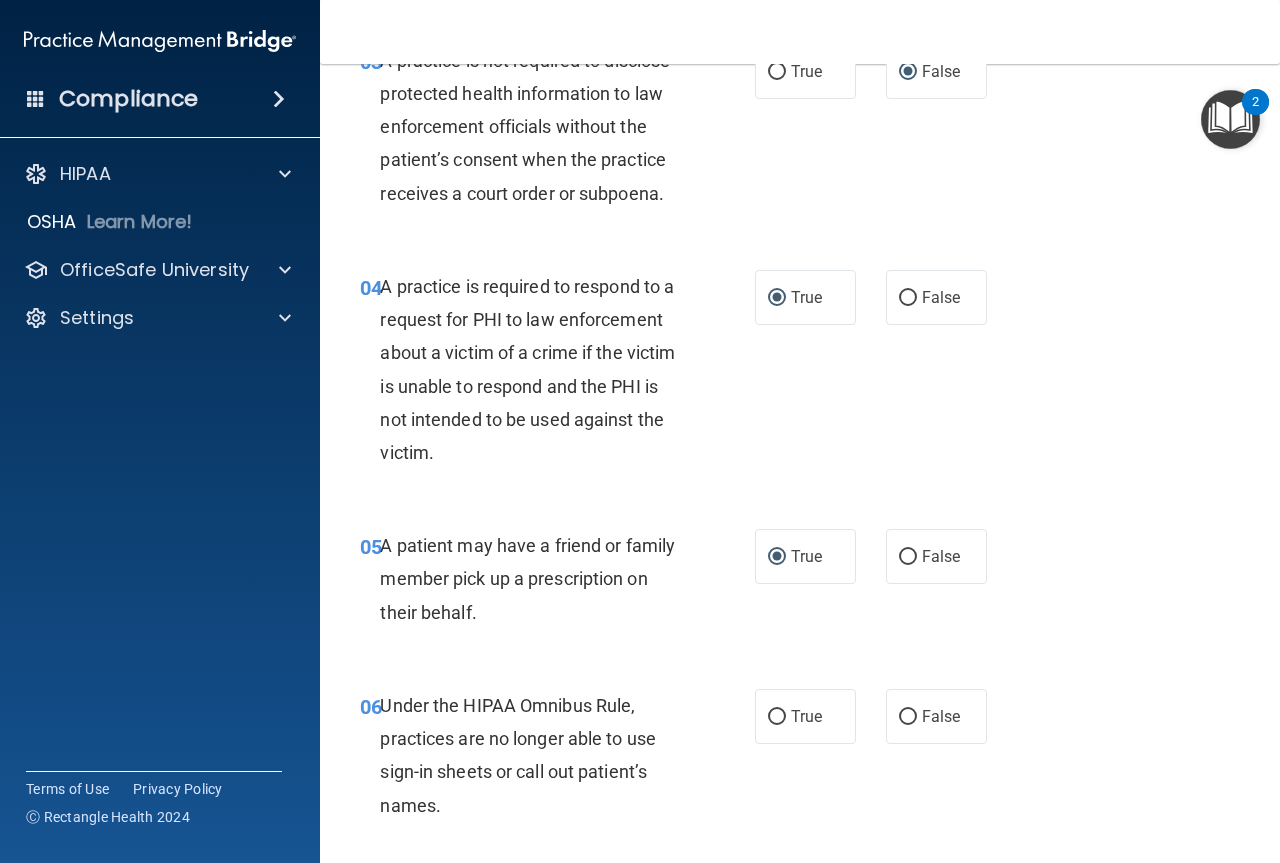 click on "04       A practice is required to respond to a request for PHI to law enforcement about a victim of a crime if the victim is unable to respond and the PHI is not intended to be used against the victim.                 True           False" at bounding box center (800, 374) 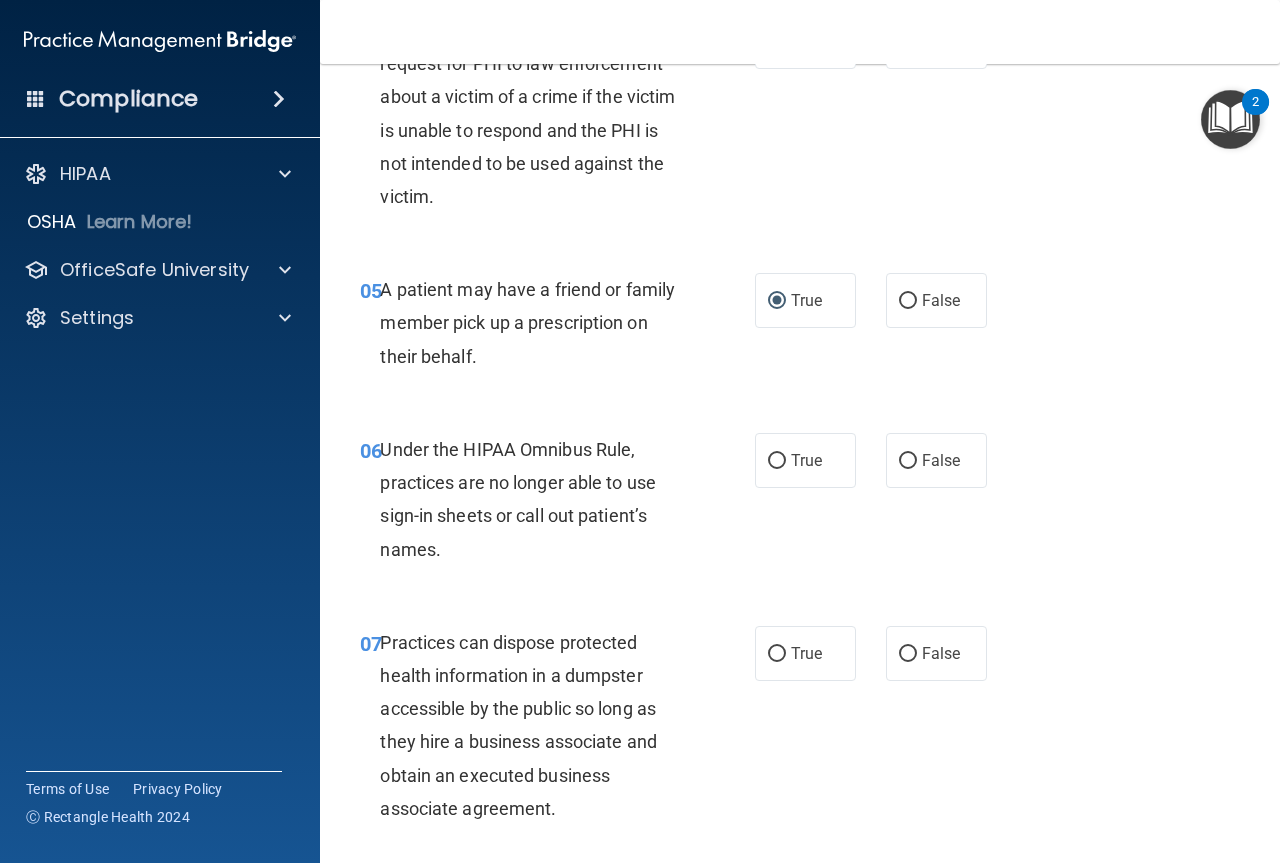 scroll, scrollTop: 900, scrollLeft: 0, axis: vertical 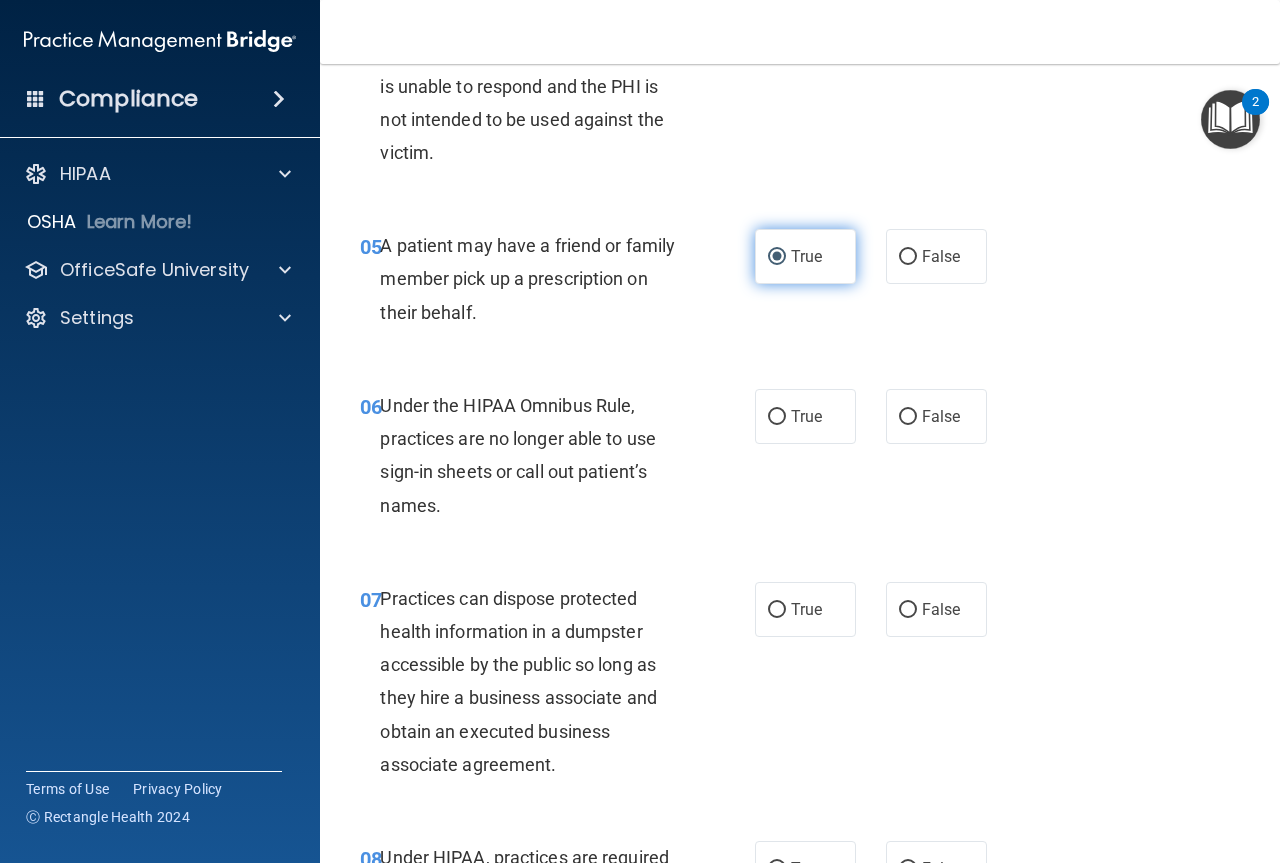 click on "True" at bounding box center (777, 257) 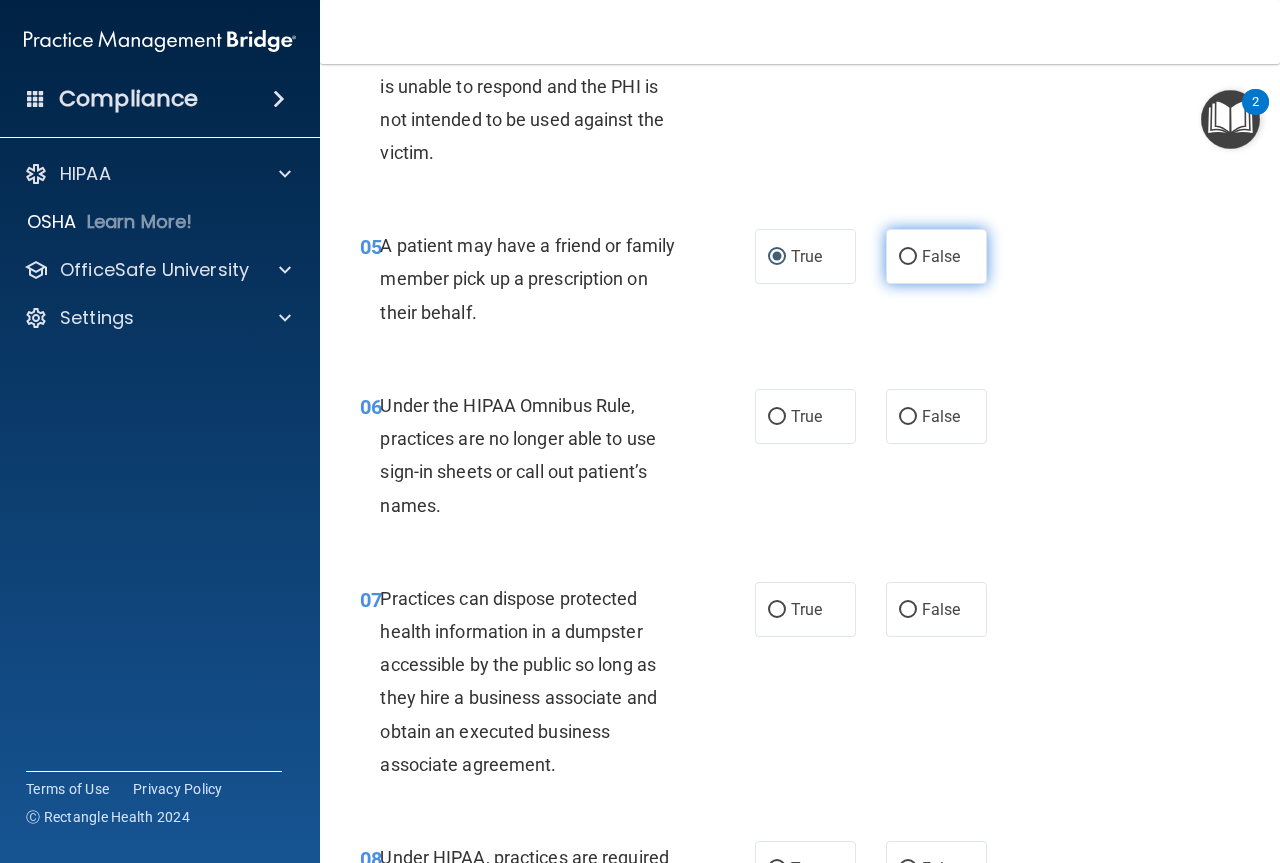 click on "False" at bounding box center [908, 257] 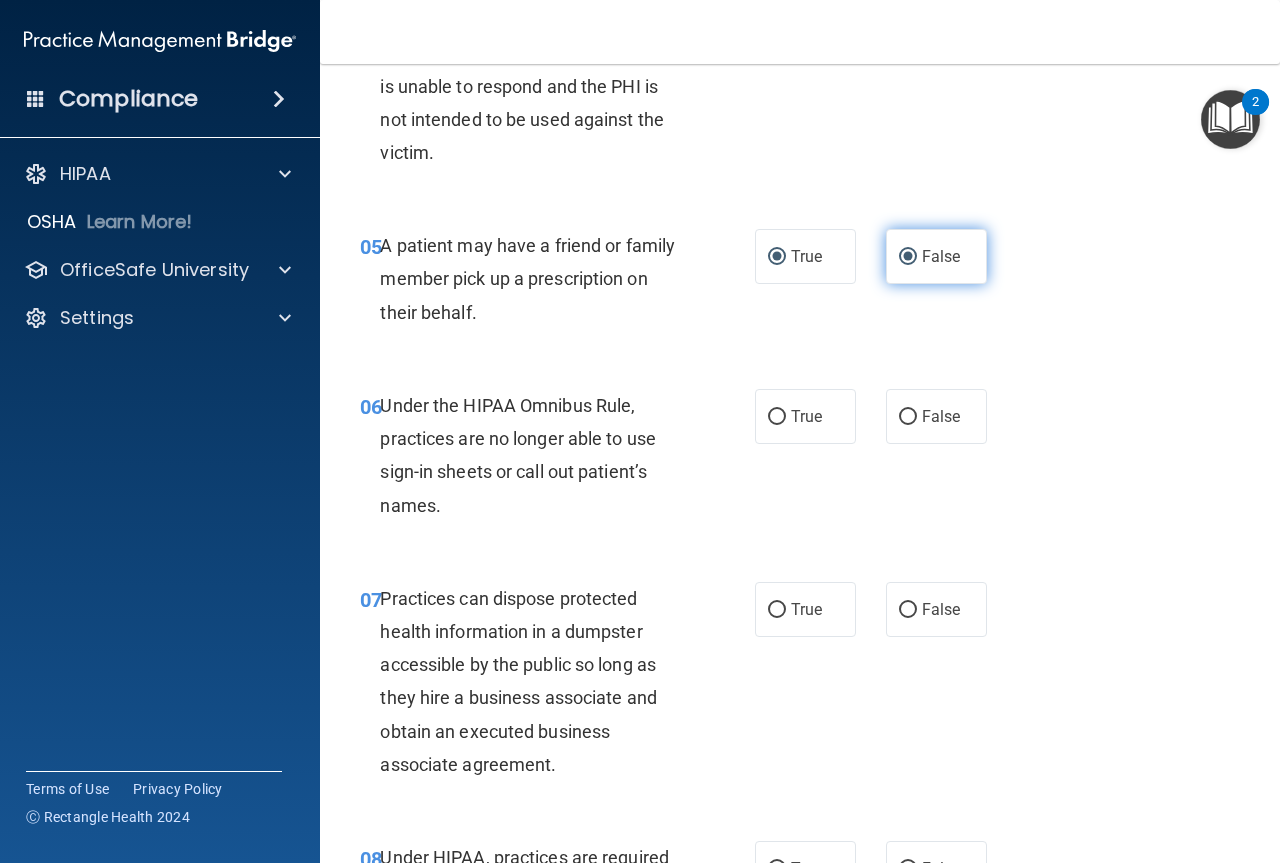 radio on "false" 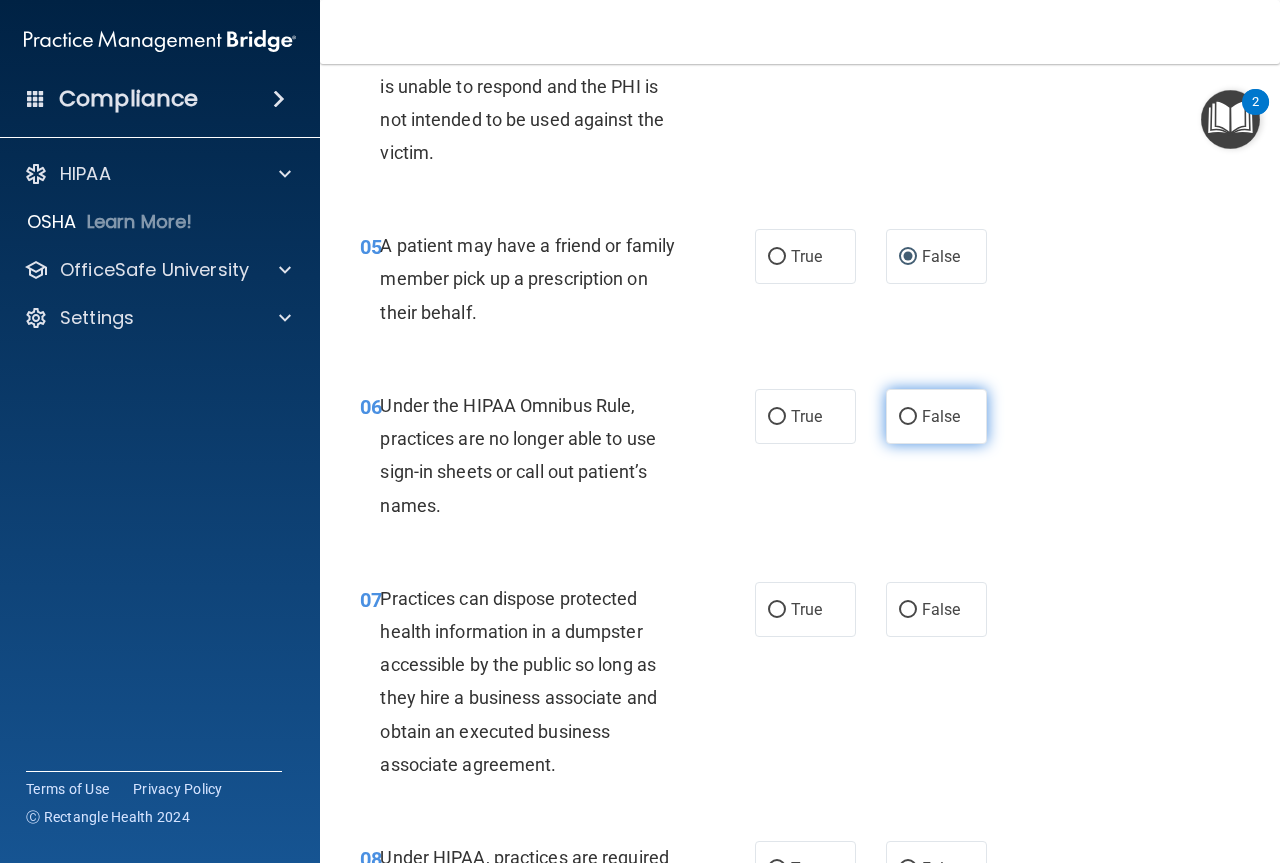 click on "False" at bounding box center (908, 417) 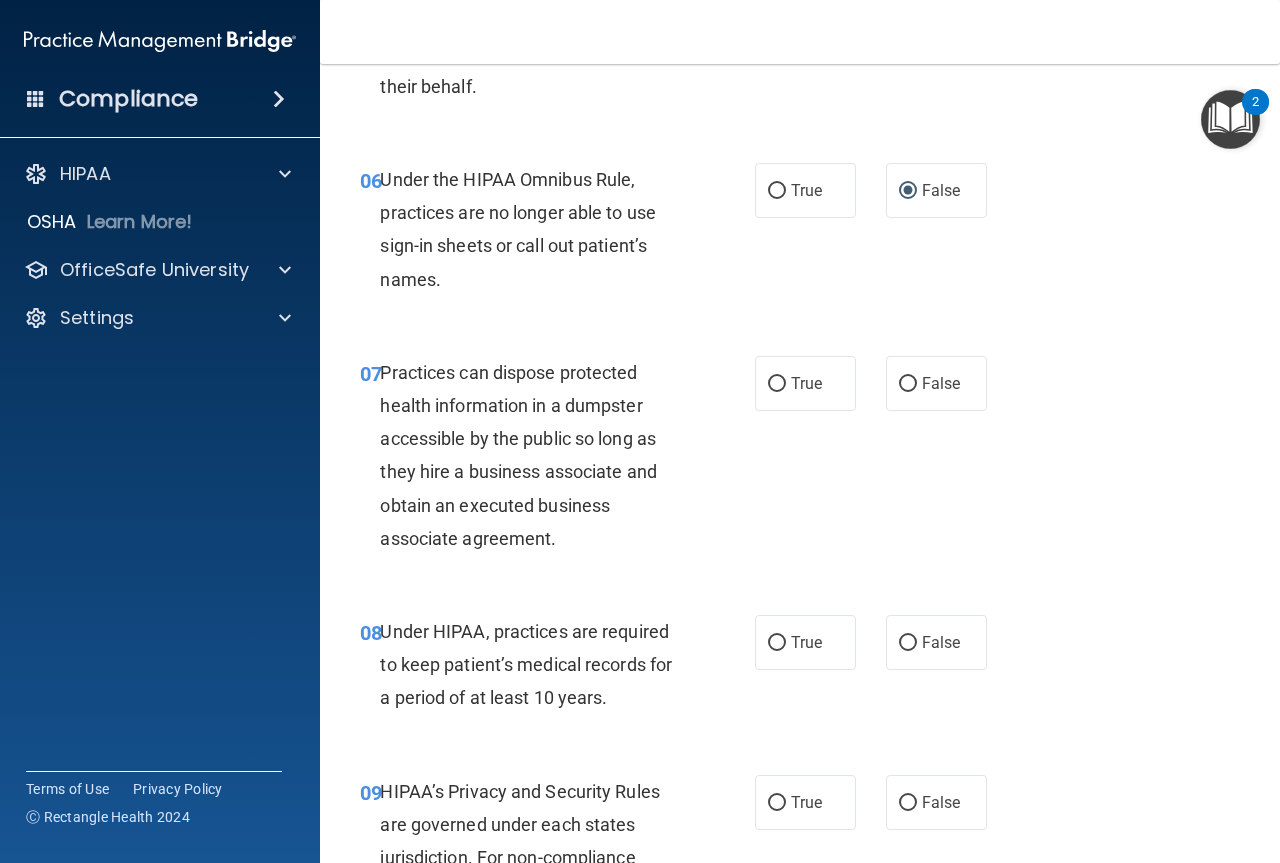 scroll, scrollTop: 1200, scrollLeft: 0, axis: vertical 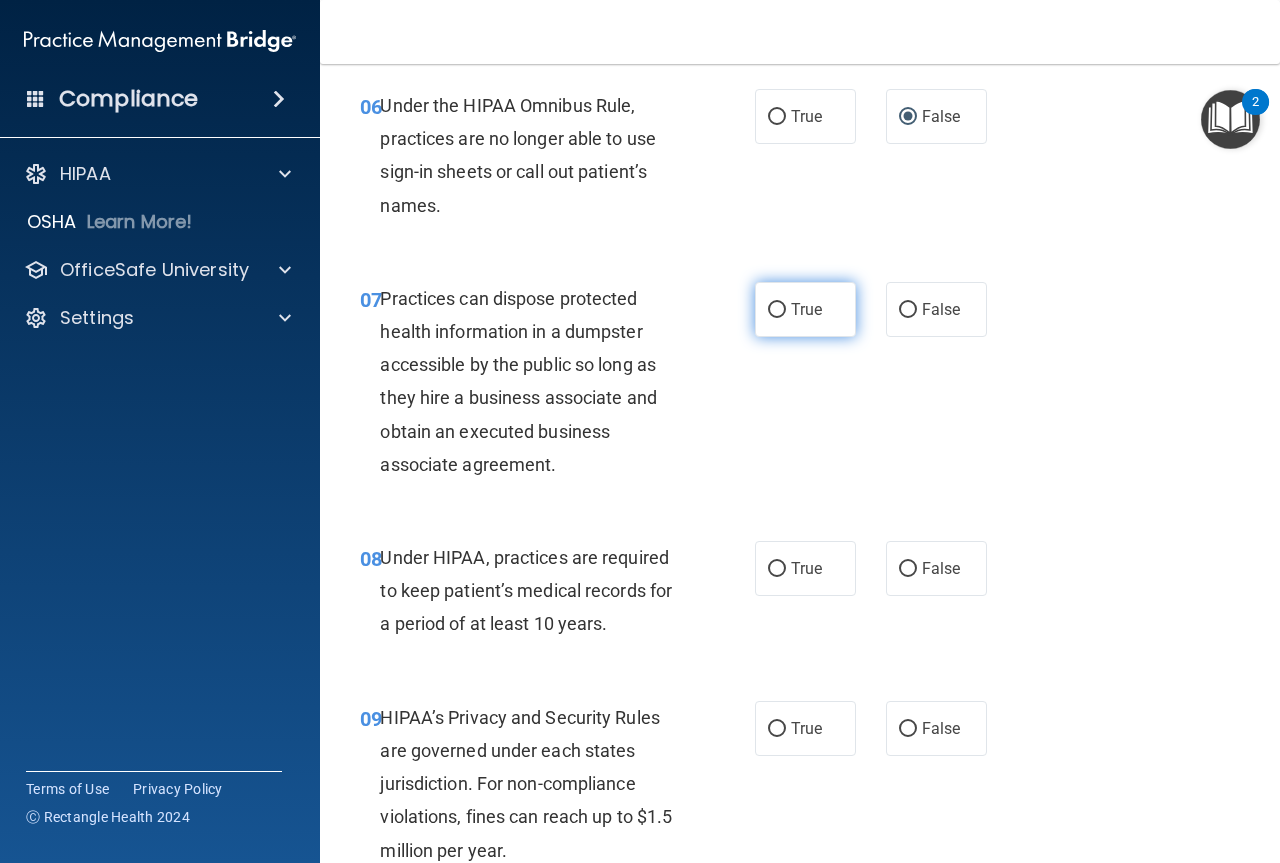 click on "True" at bounding box center [777, 310] 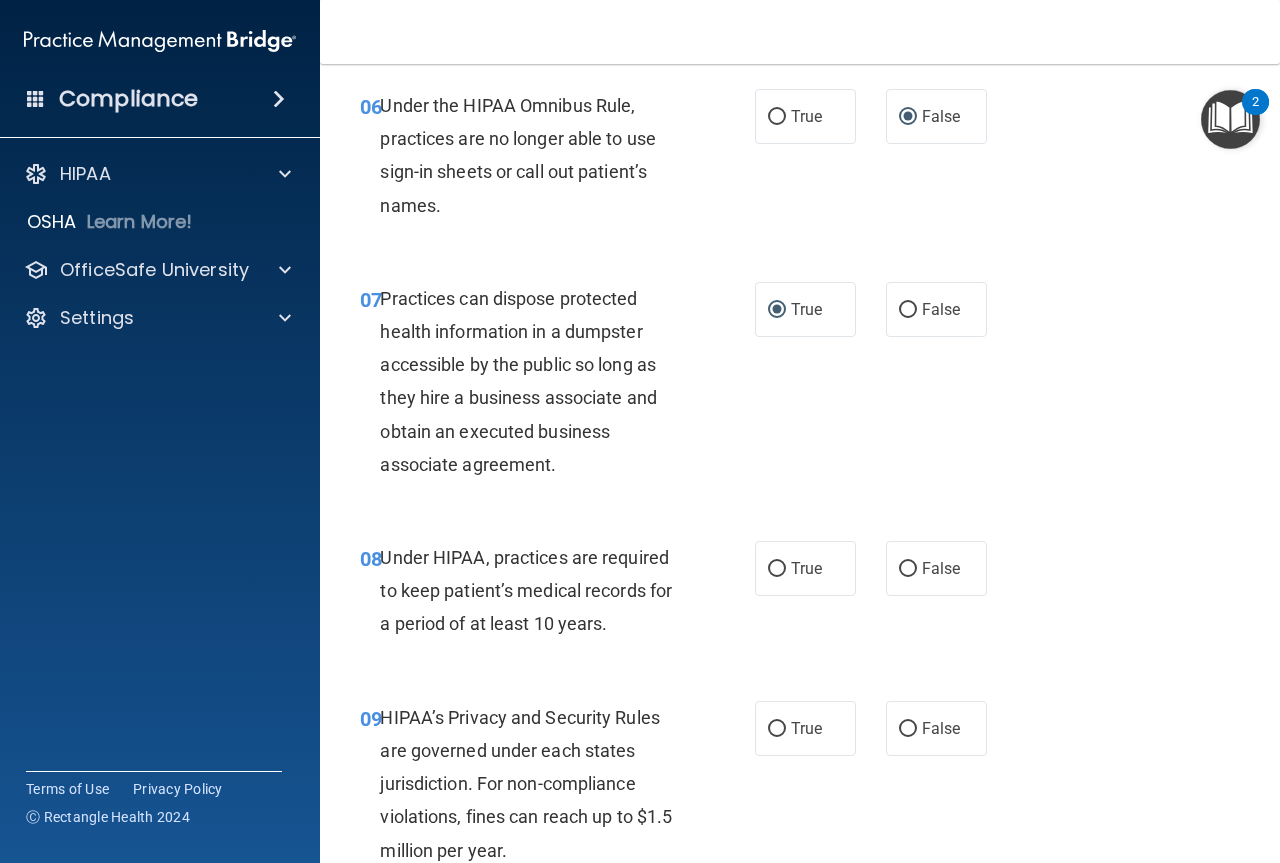 click on "07       Practices can dispose protected health information in a dumpster accessible by the public so long as they hire a business associate and obtain an executed business associate agreement.                 True           False" at bounding box center [800, 386] 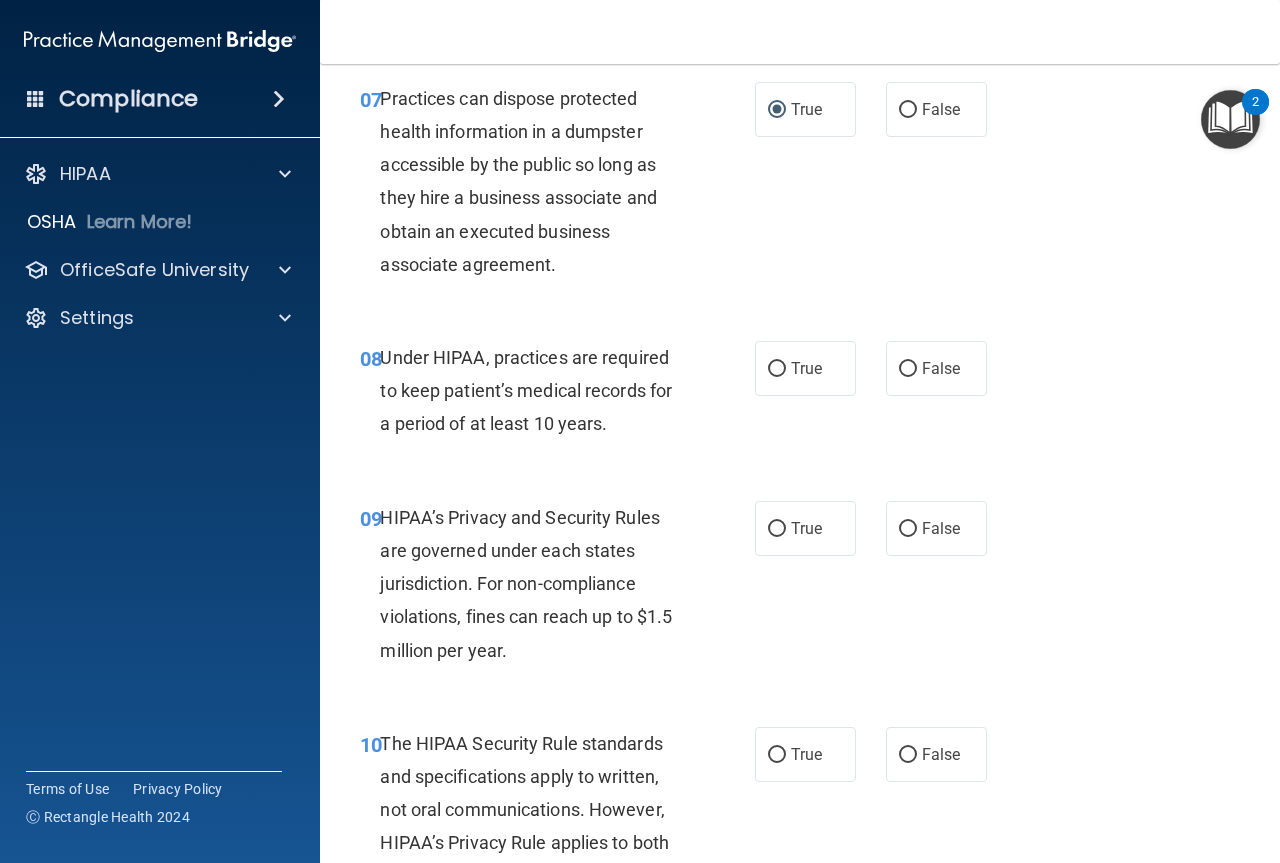 scroll, scrollTop: 1500, scrollLeft: 0, axis: vertical 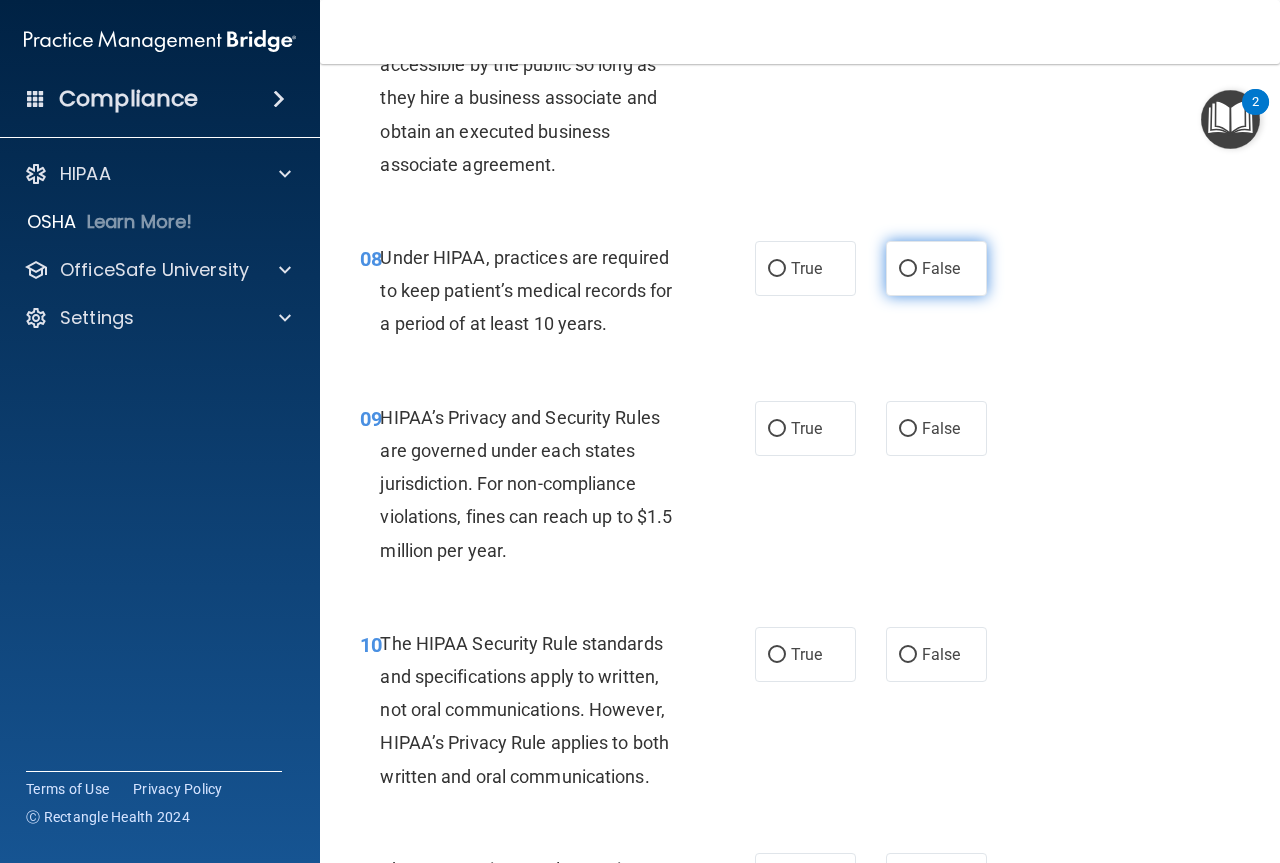 drag, startPoint x: 898, startPoint y: 272, endPoint x: 909, endPoint y: 285, distance: 17.029387 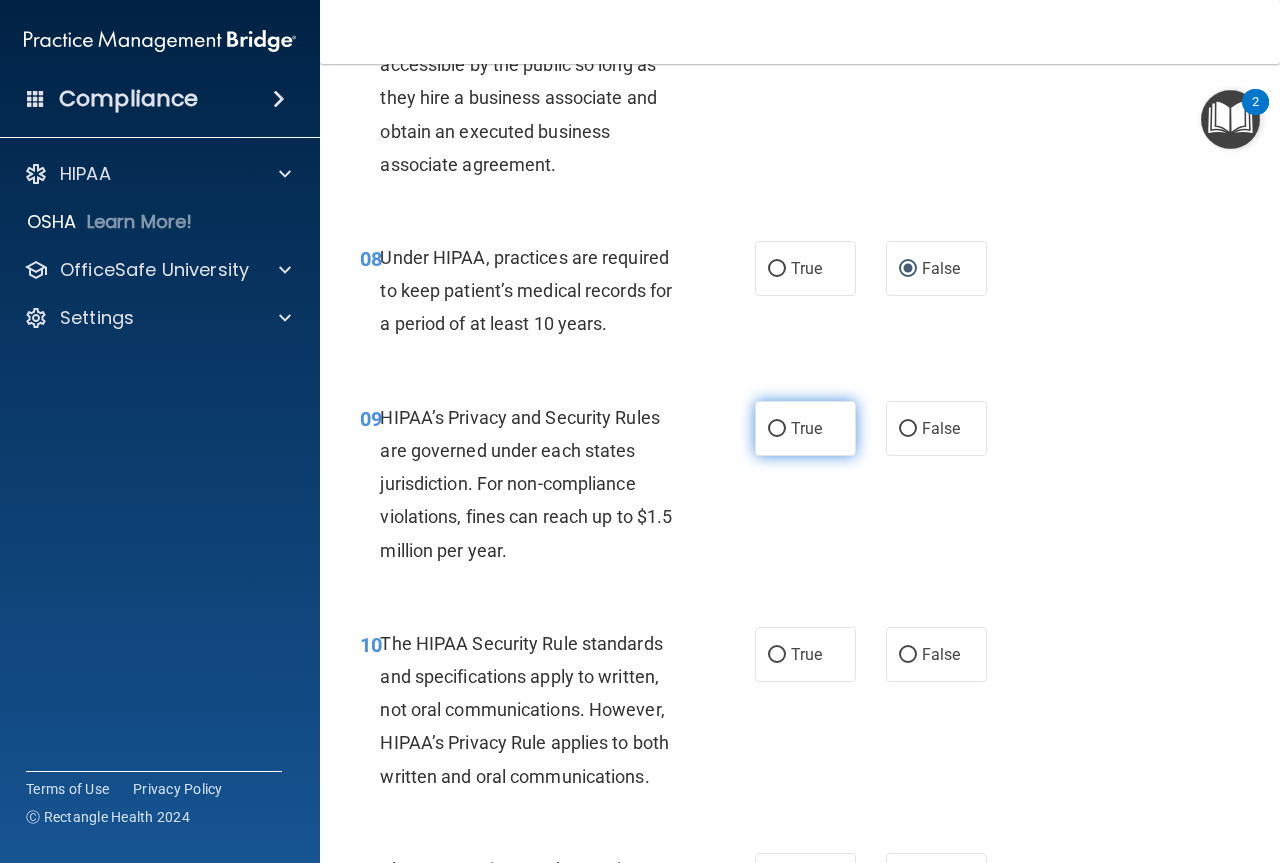 click on "True" at bounding box center [777, 429] 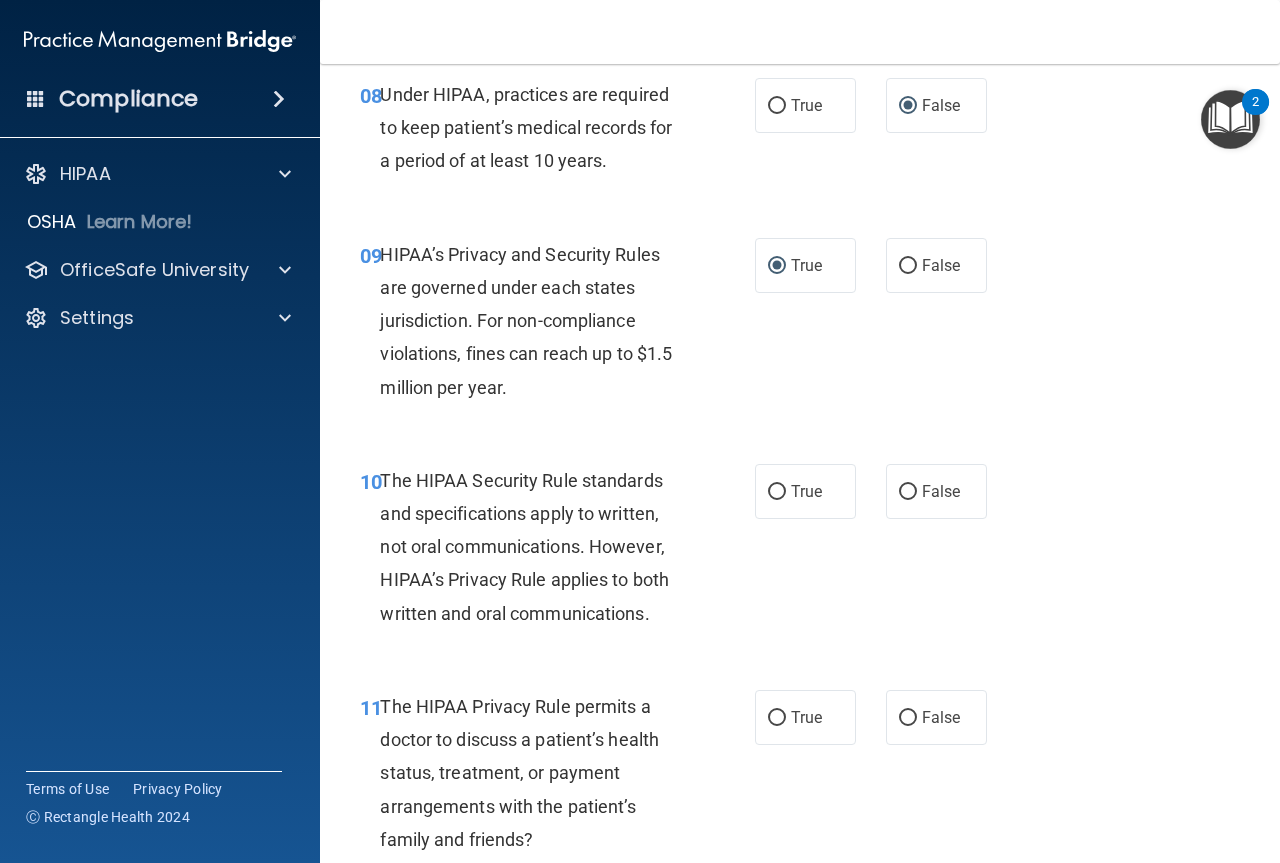 scroll, scrollTop: 1700, scrollLeft: 0, axis: vertical 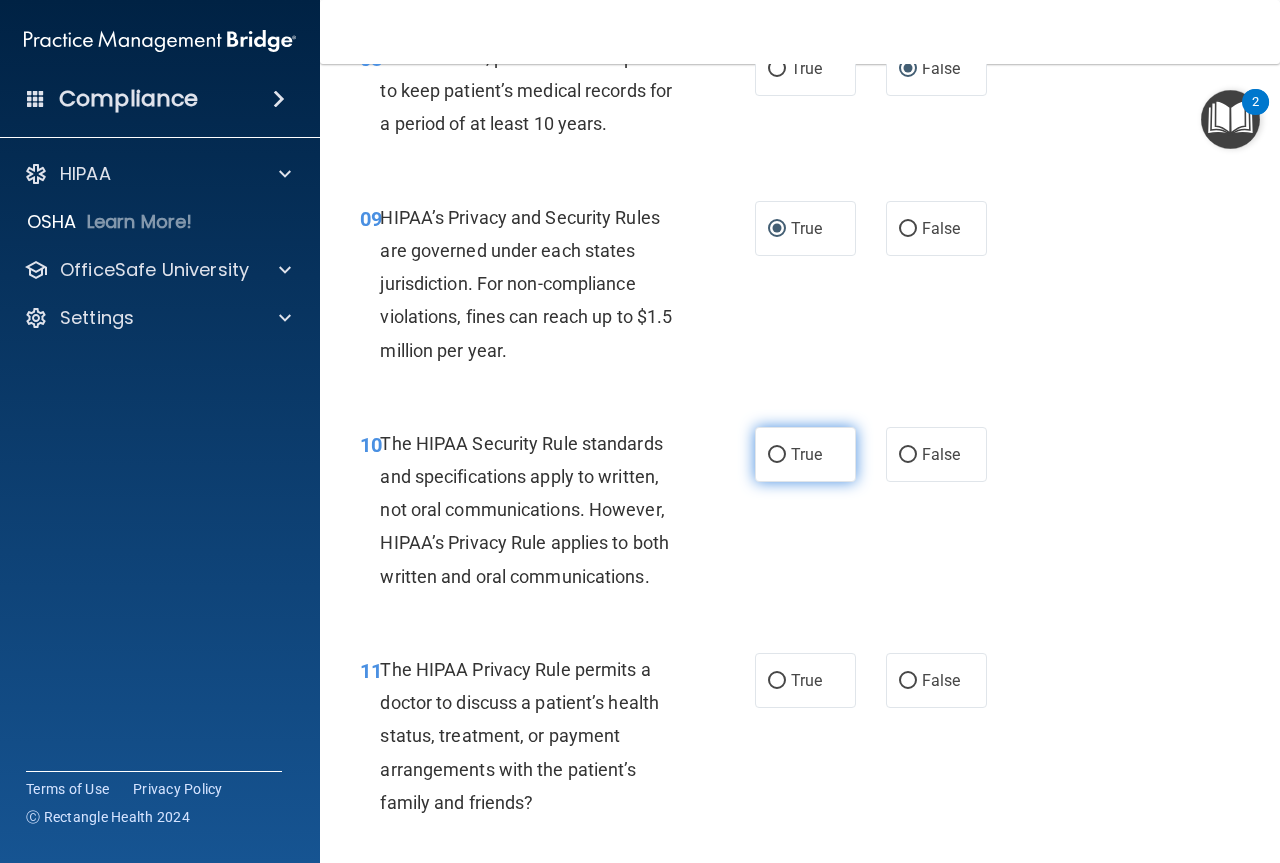 click on "True" at bounding box center [777, 455] 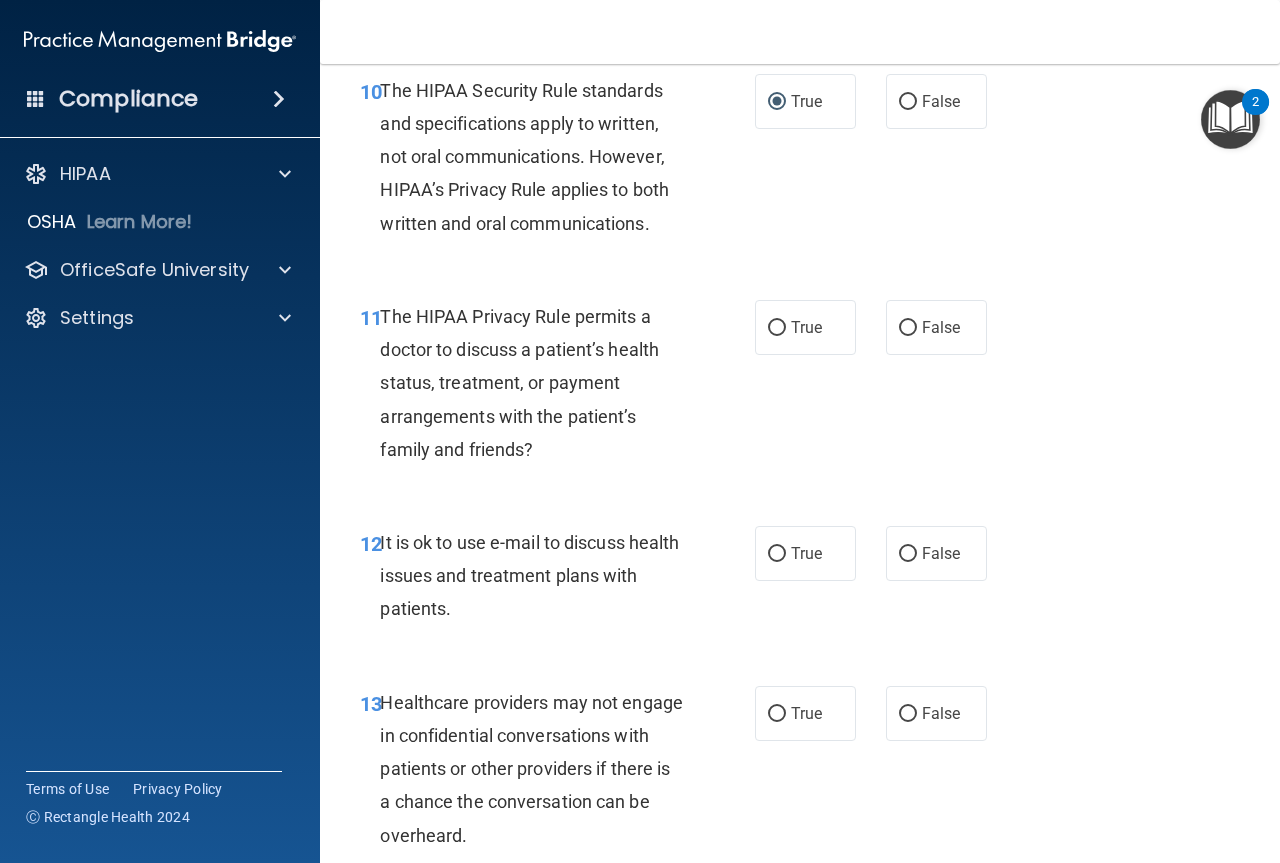 scroll, scrollTop: 2100, scrollLeft: 0, axis: vertical 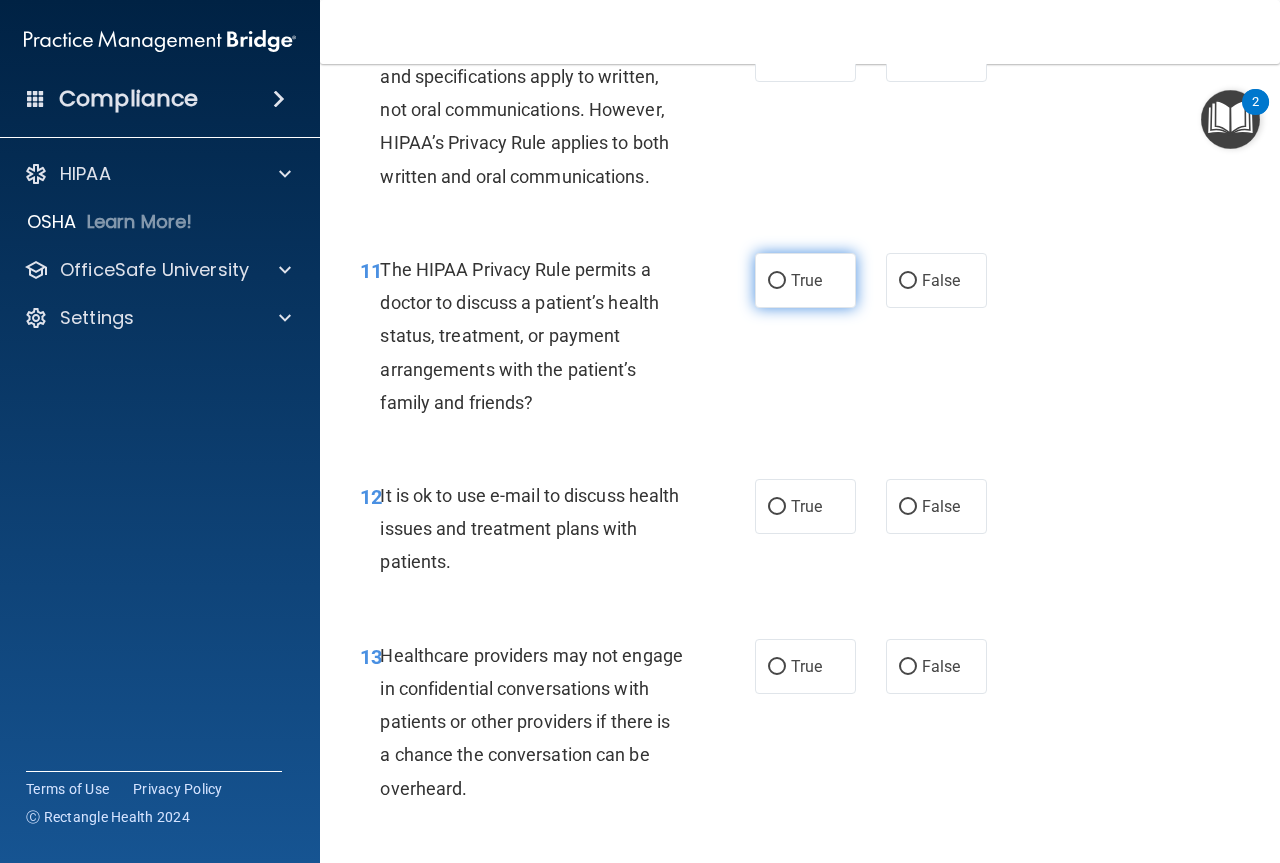 click on "True" at bounding box center (777, 281) 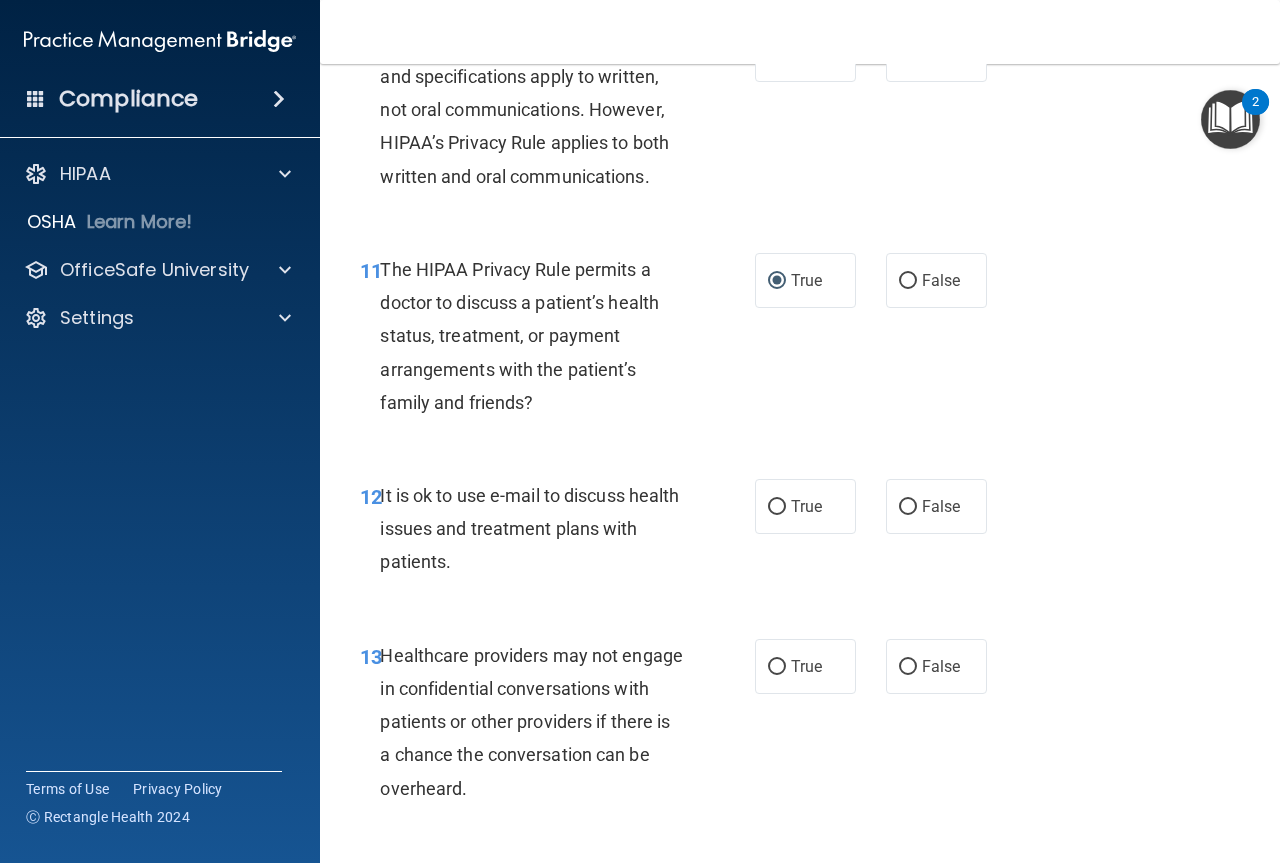 click on "11       The HIPAA Privacy Rule permits a doctor to discuss a patient’s health status, treatment, or payment arrangements with the patient’s family and friends?                 True           False" at bounding box center (800, 341) 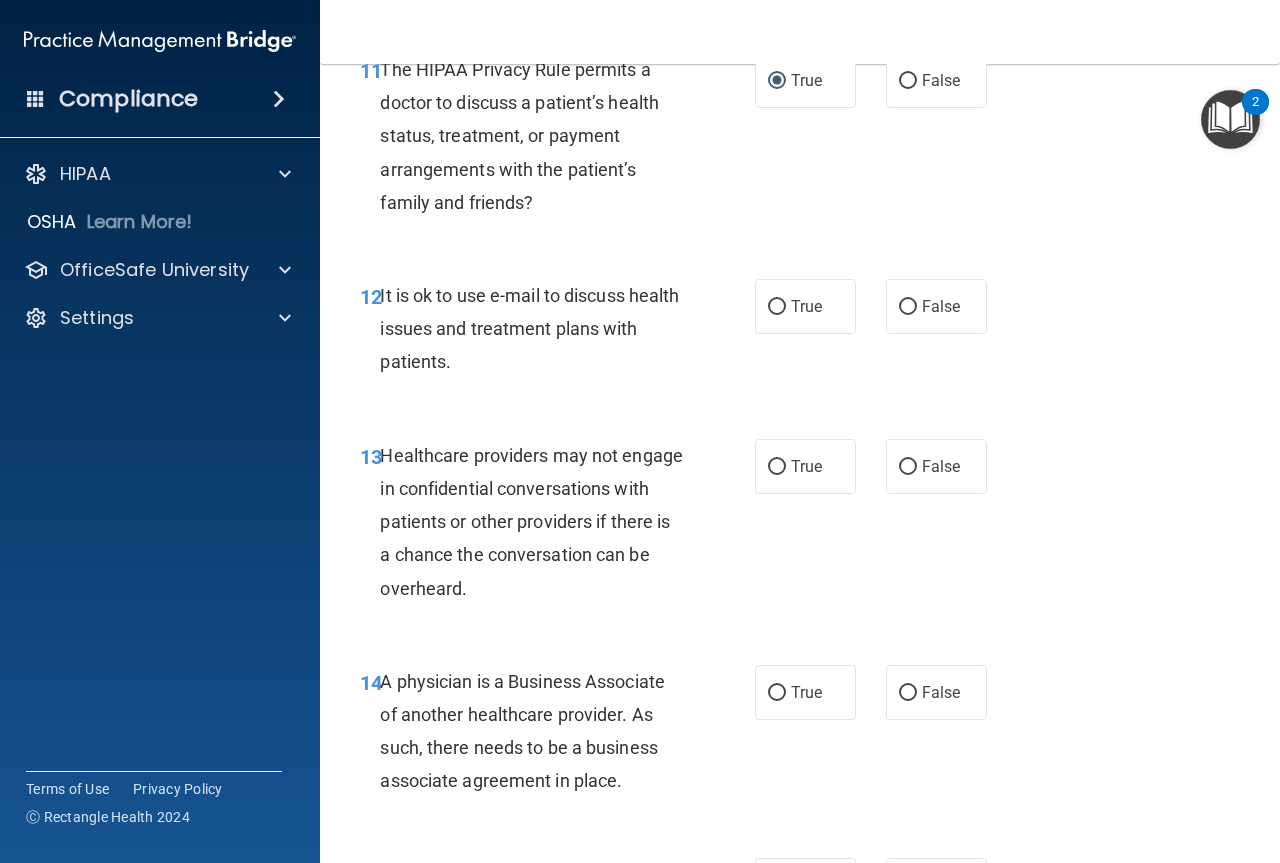 scroll, scrollTop: 2400, scrollLeft: 0, axis: vertical 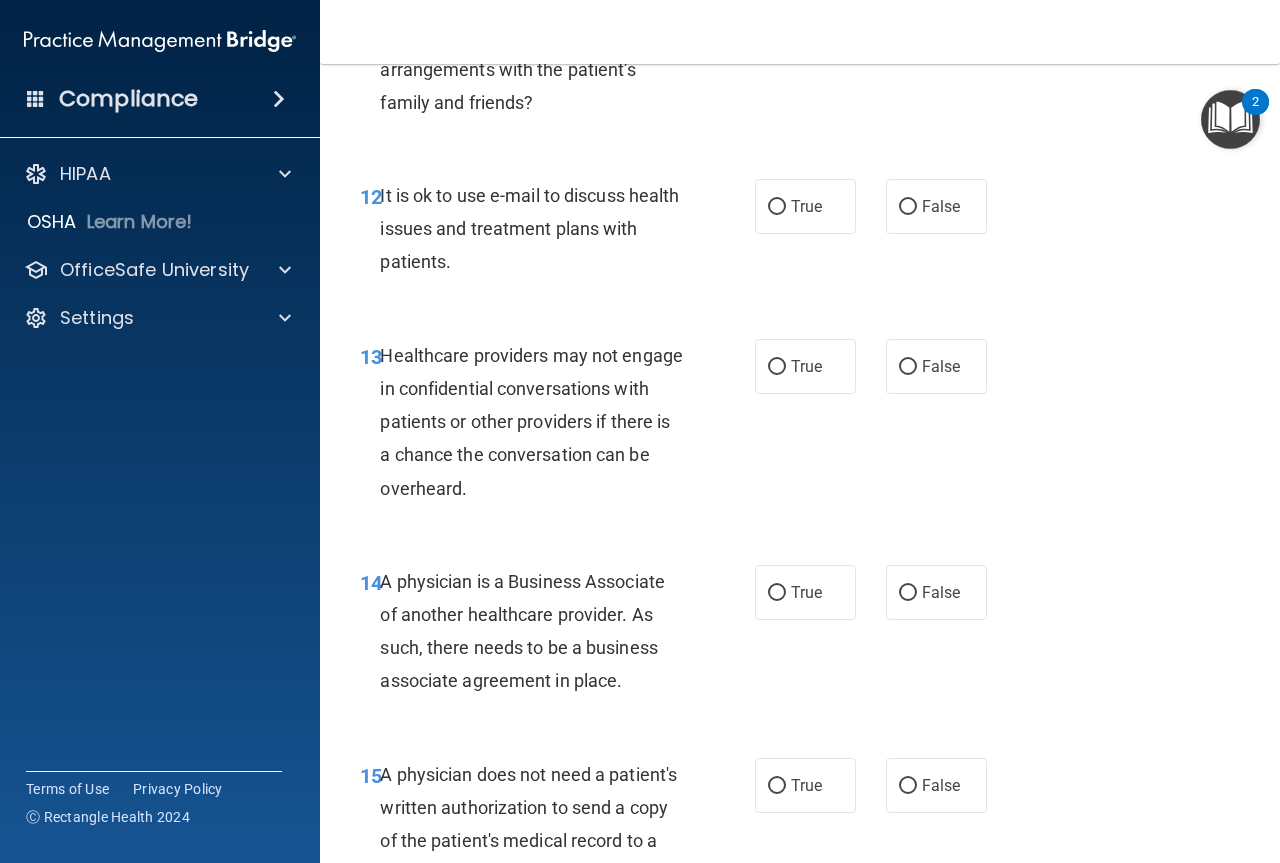 drag, startPoint x: 899, startPoint y: 209, endPoint x: 974, endPoint y: 310, distance: 125.80143 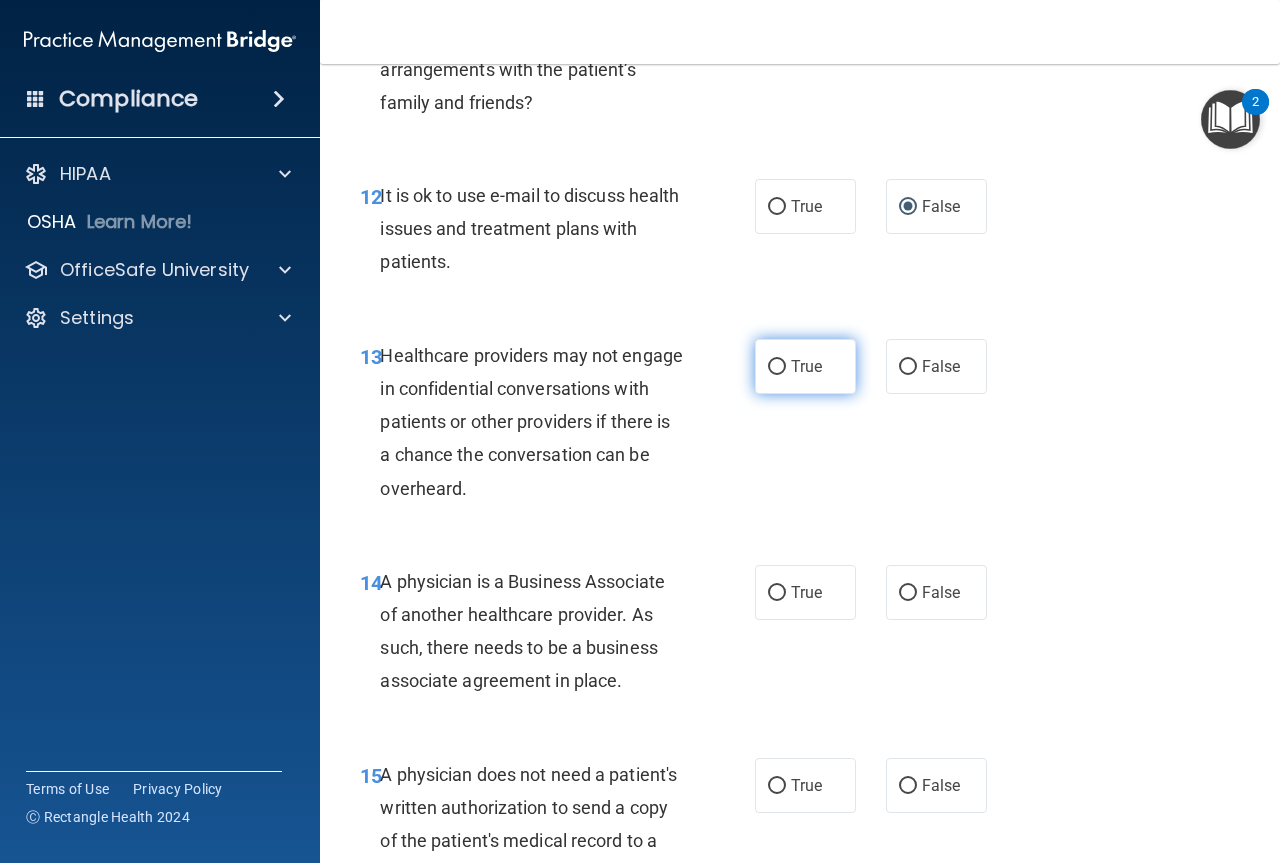 click on "True" at bounding box center [806, 366] 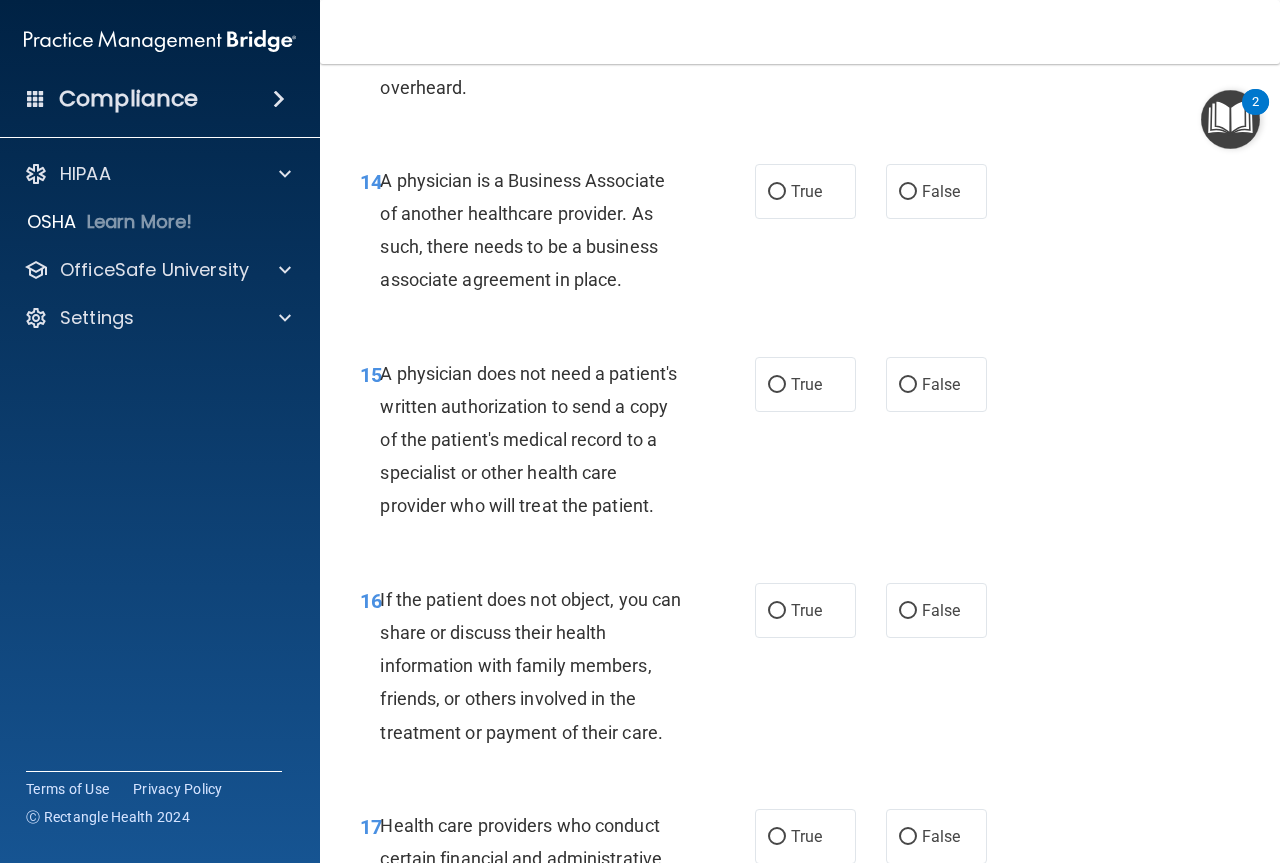 scroll, scrollTop: 2800, scrollLeft: 0, axis: vertical 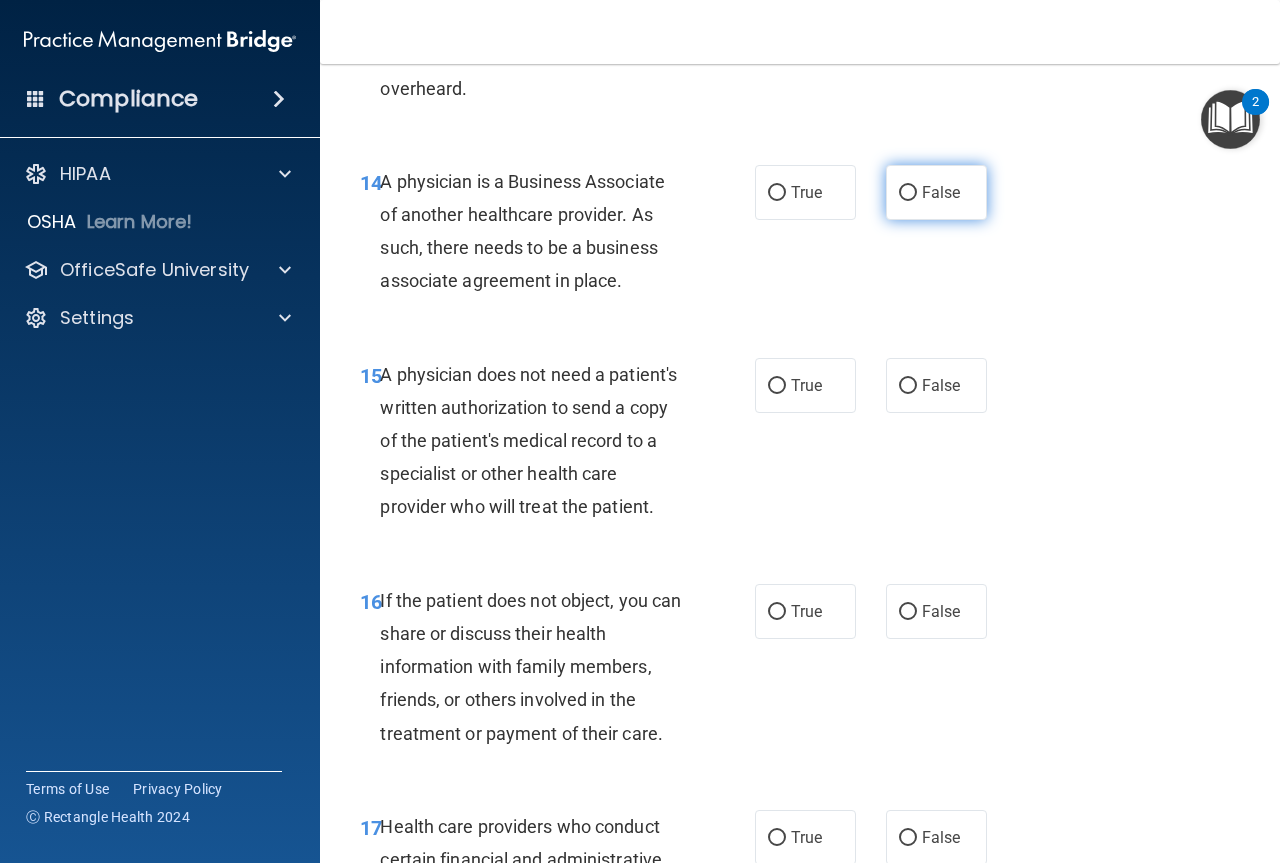 click on "False" at bounding box center (908, 193) 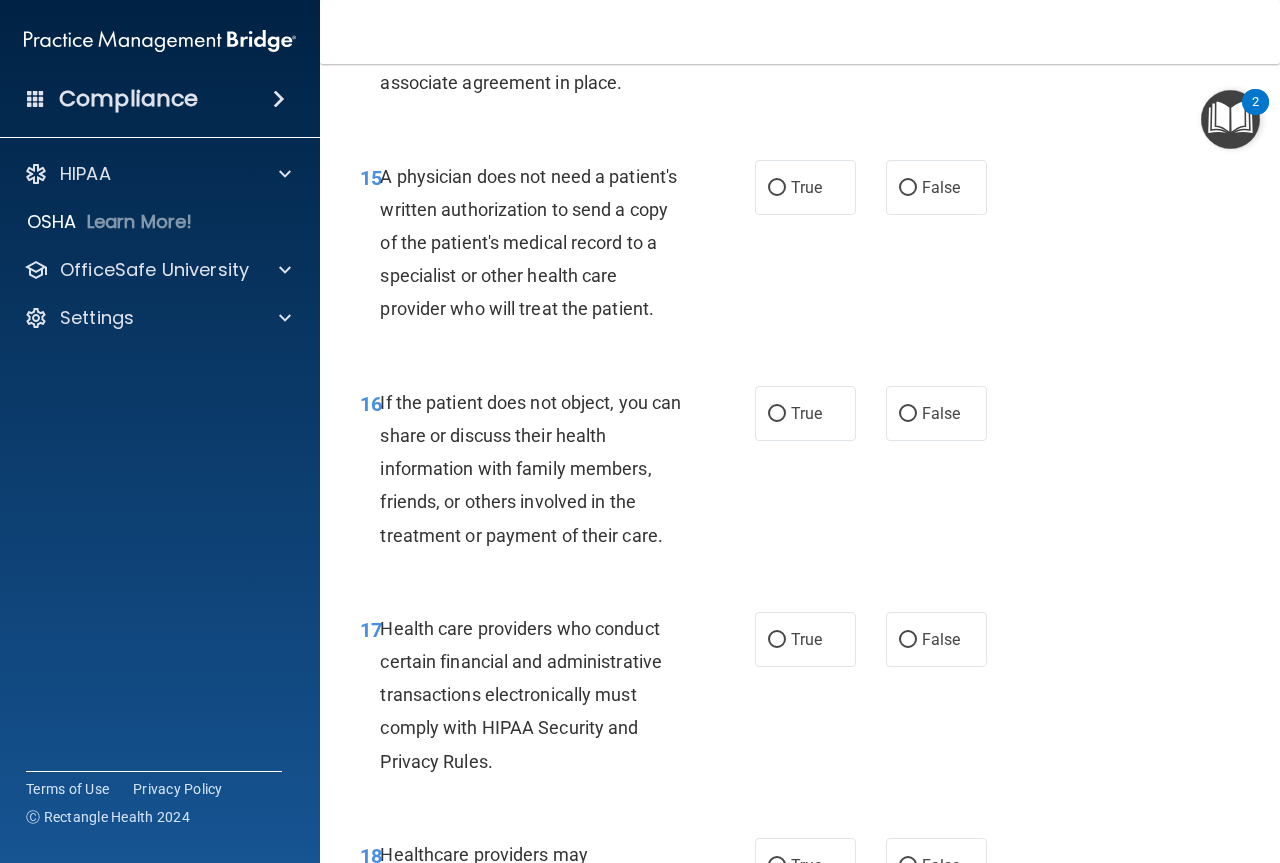 scroll, scrollTop: 3000, scrollLeft: 0, axis: vertical 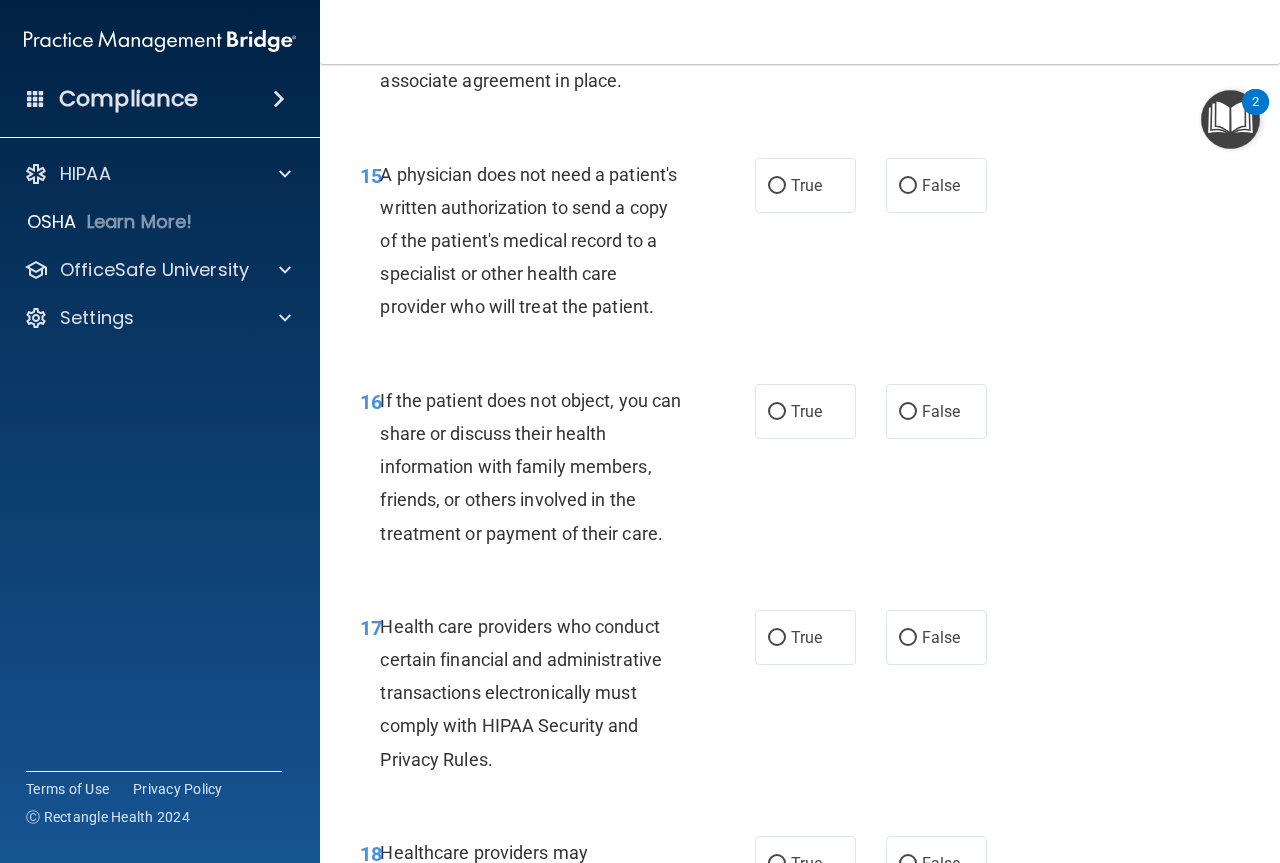 drag, startPoint x: 881, startPoint y: 185, endPoint x: 902, endPoint y: 225, distance: 45.17743 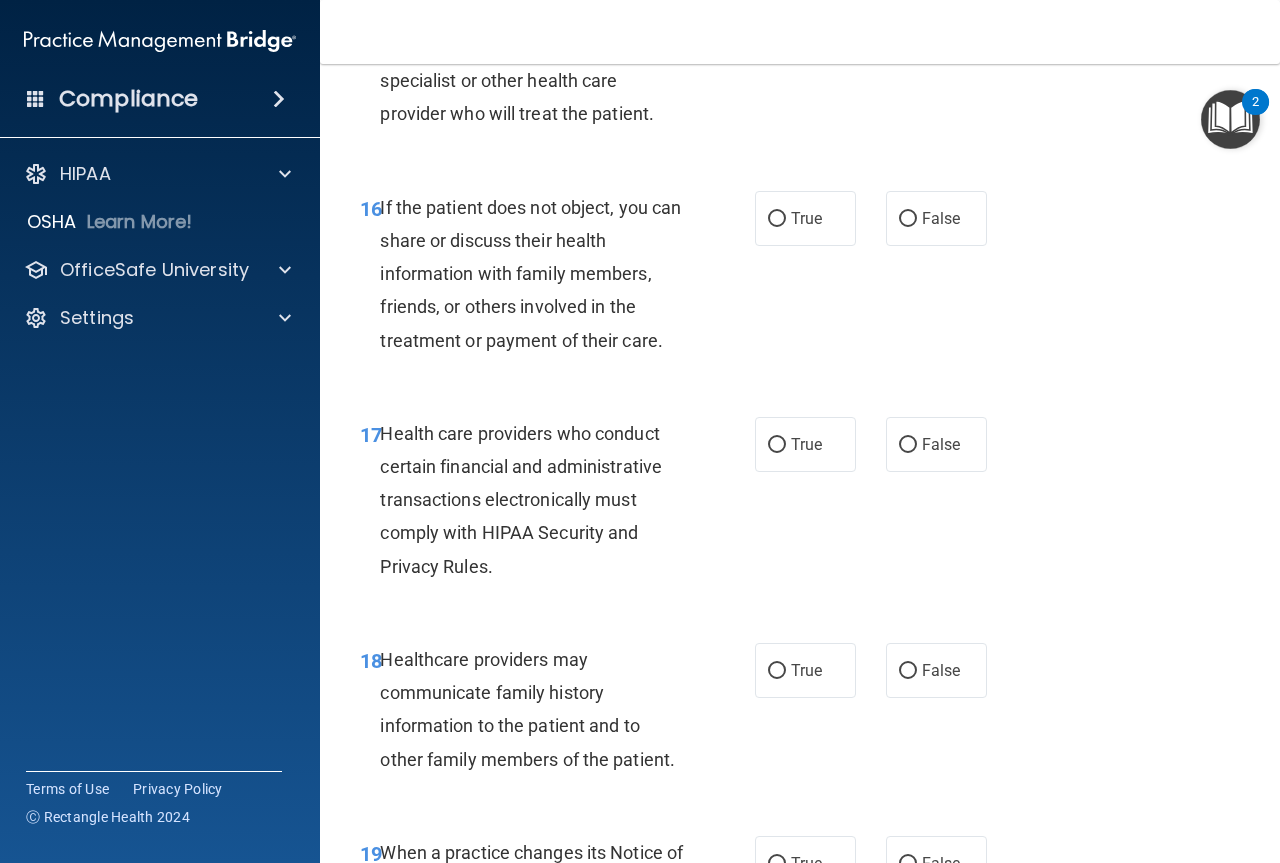 scroll, scrollTop: 3200, scrollLeft: 0, axis: vertical 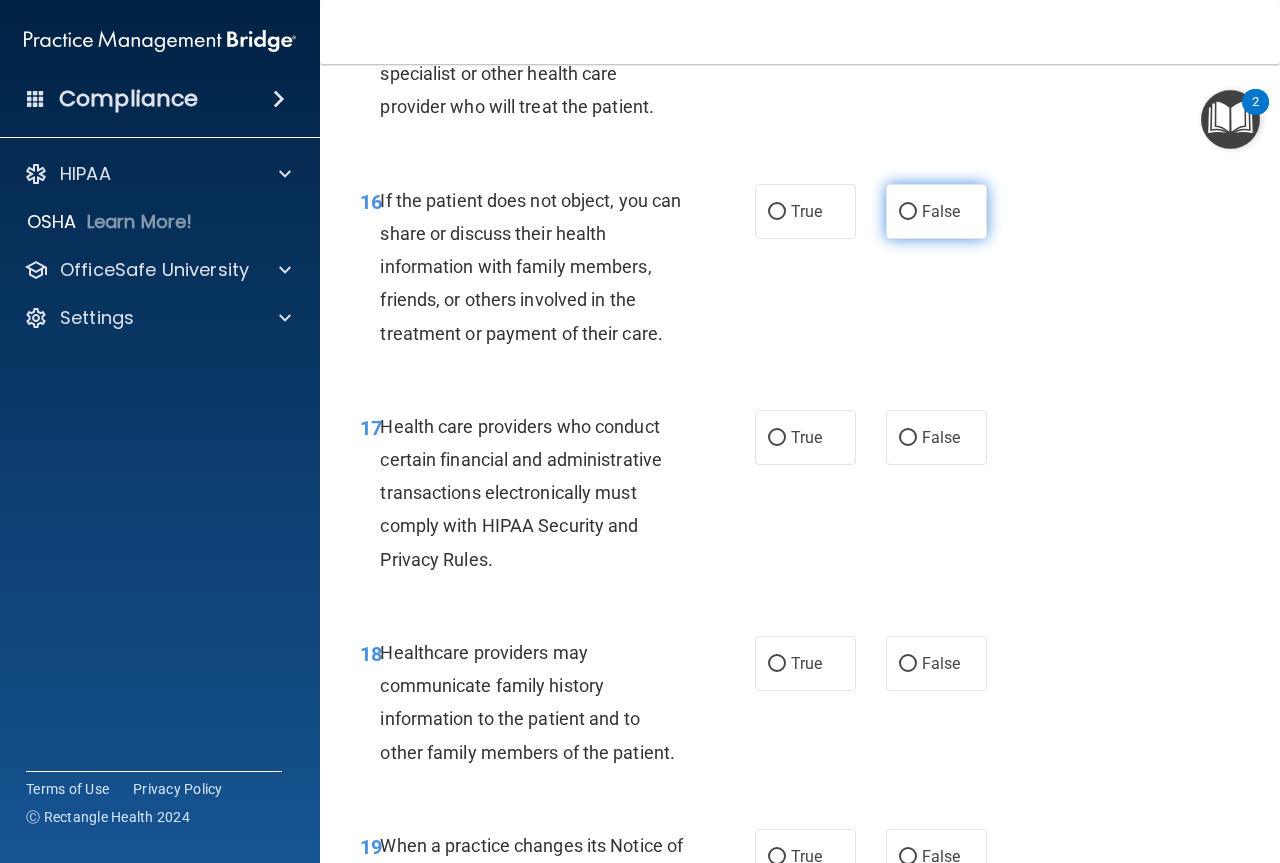 drag, startPoint x: 900, startPoint y: 239, endPoint x: 894, endPoint y: 251, distance: 13.416408 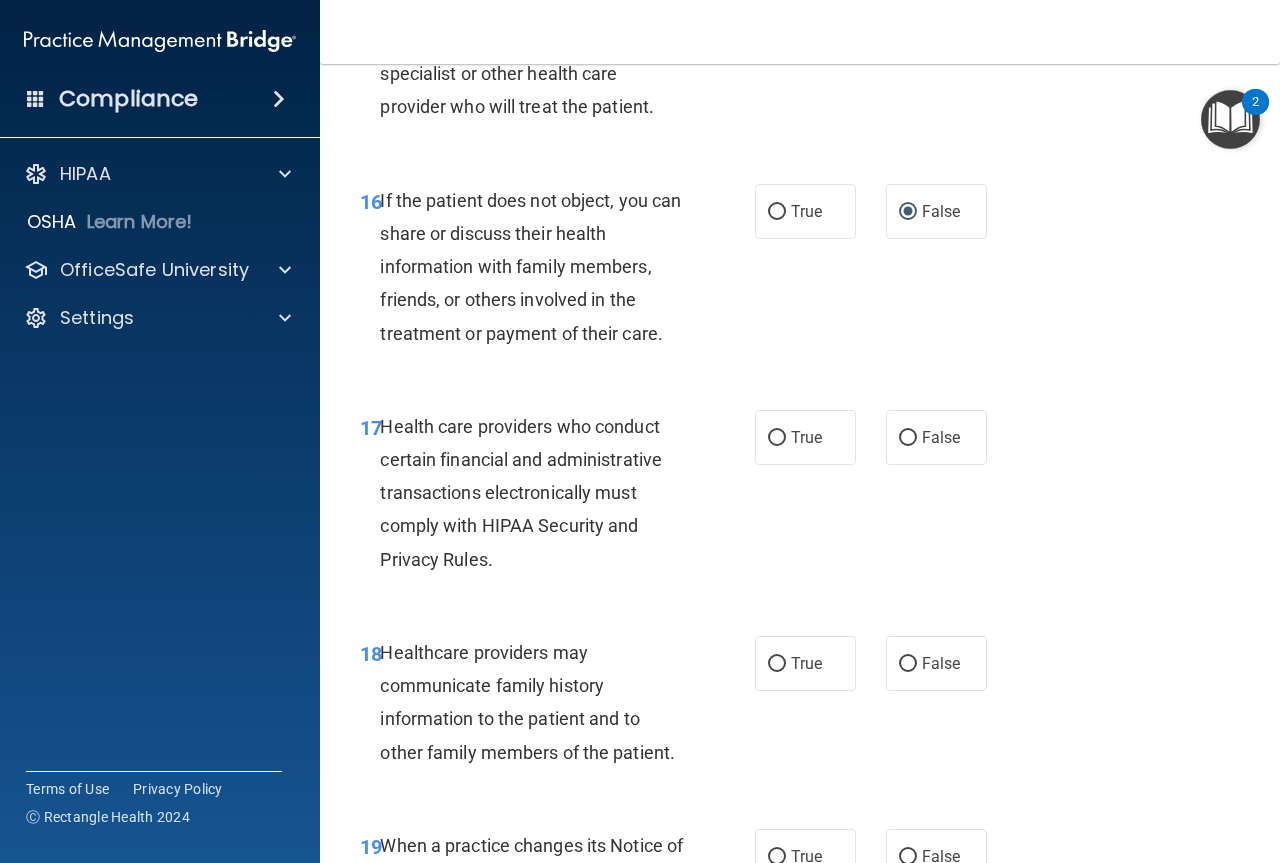 click on "16       If the patient does not object, you can share or discuss their health information with family members, friends, or others involved in the treatment or payment of their care.                   True           False" at bounding box center [800, 272] 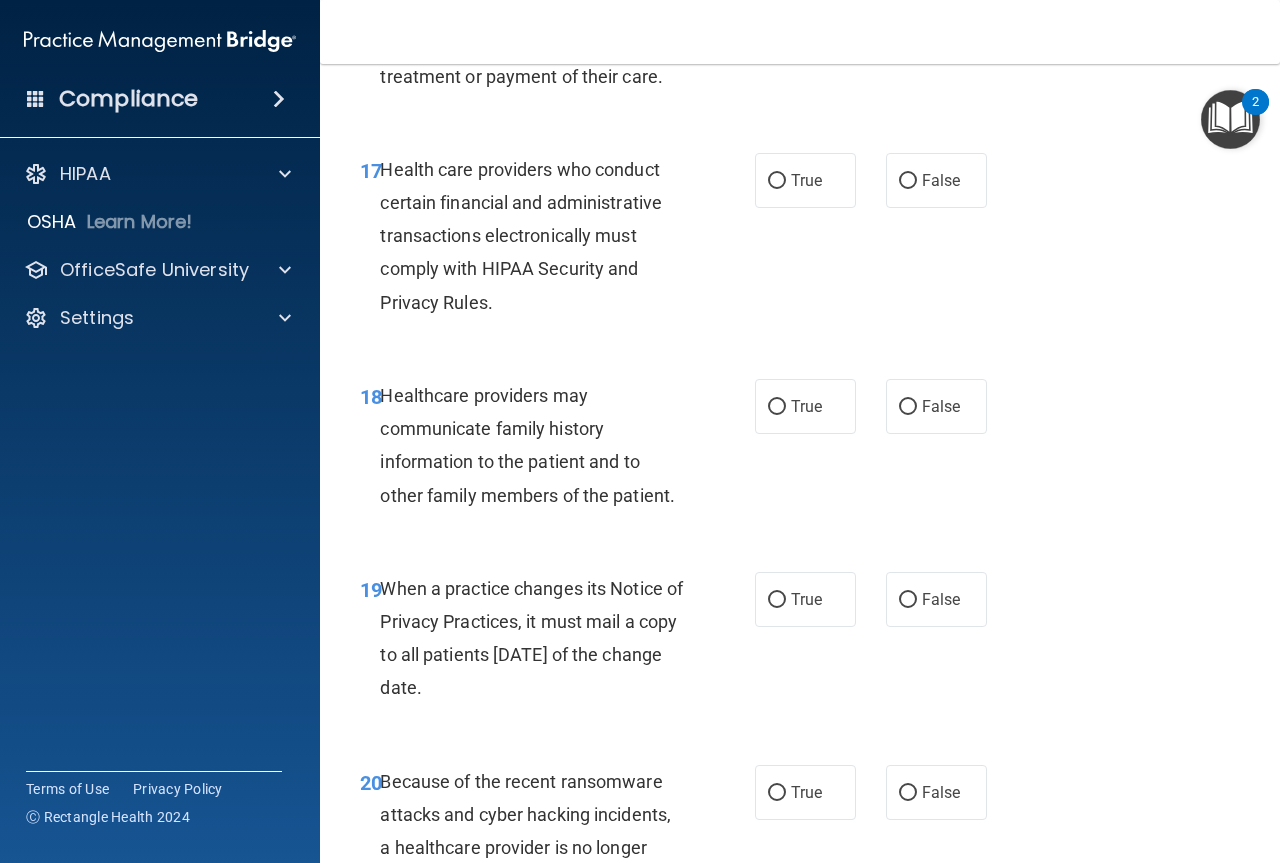 scroll, scrollTop: 3500, scrollLeft: 0, axis: vertical 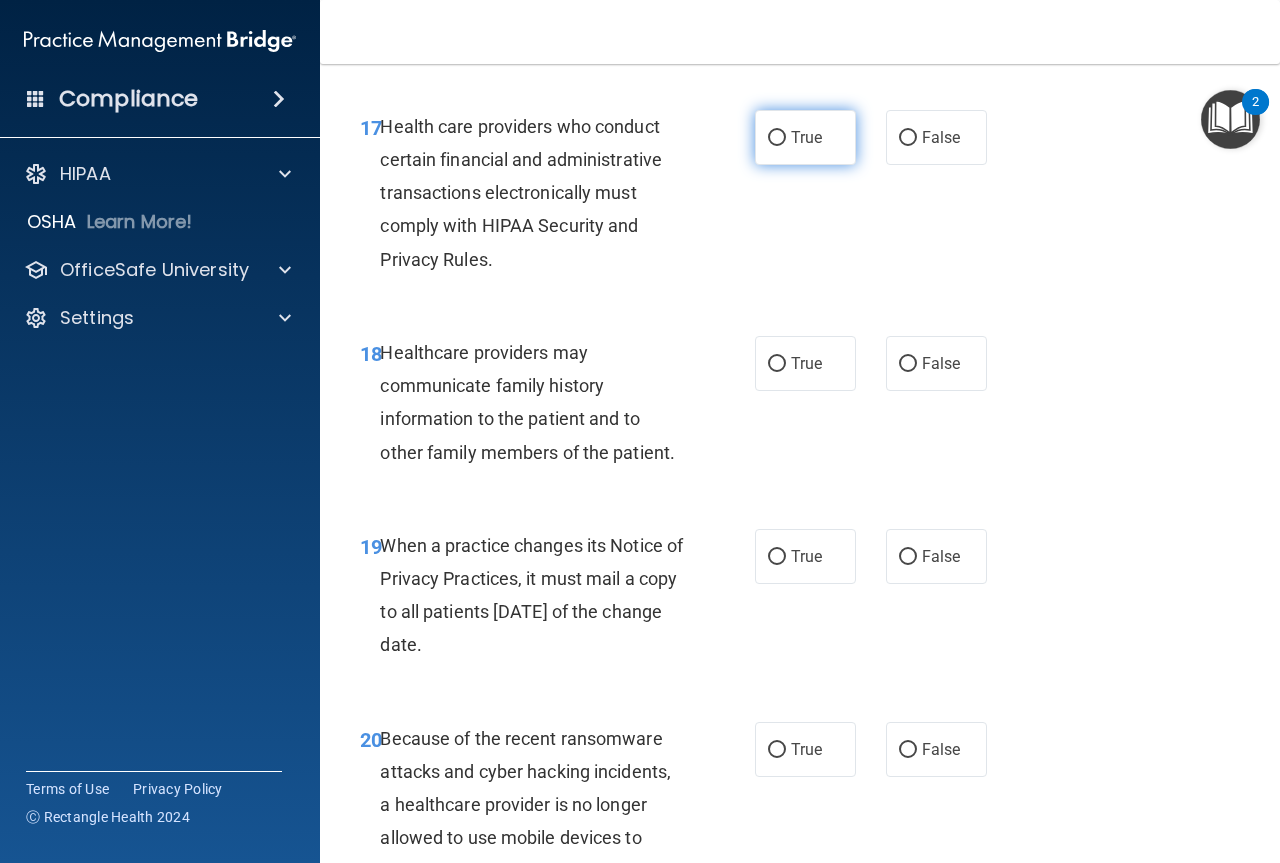 click on "True" at bounding box center [777, 138] 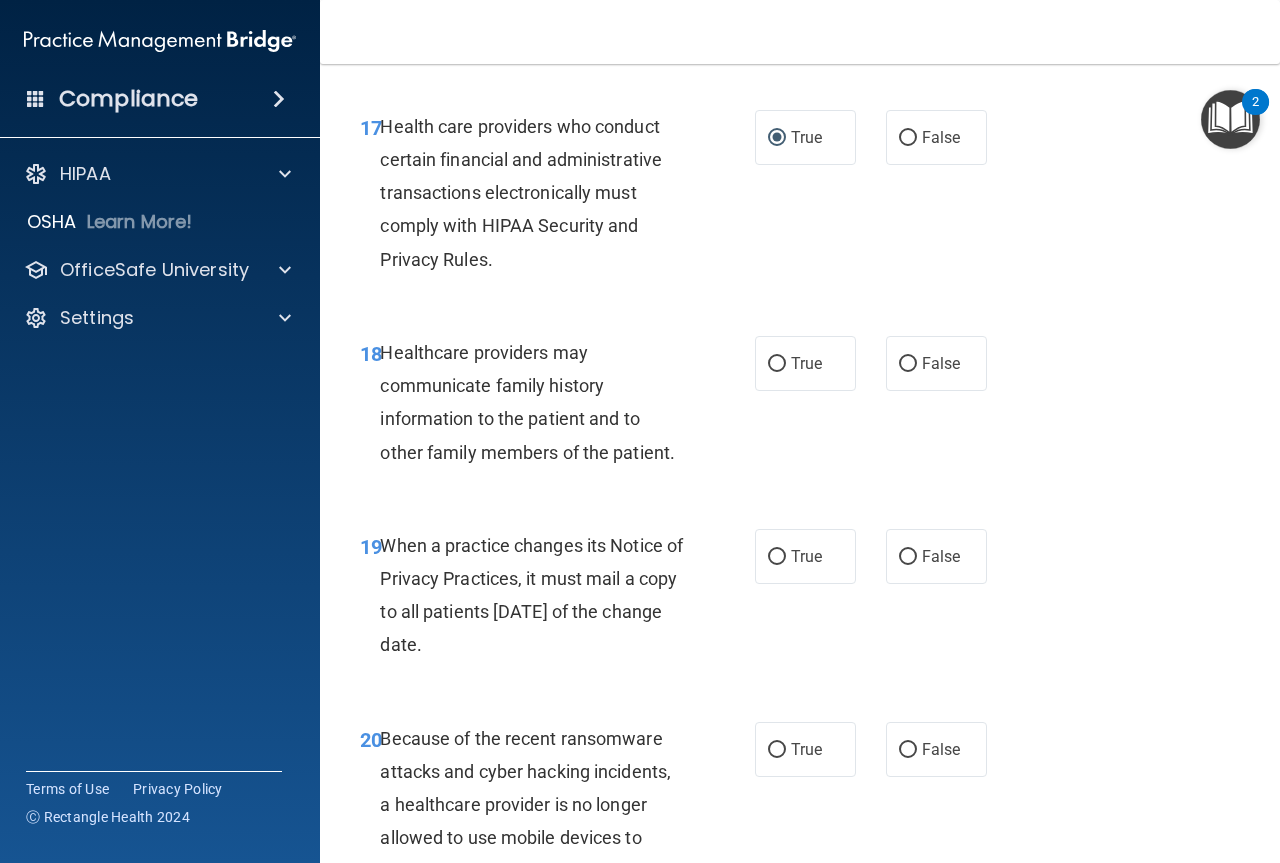 drag, startPoint x: 907, startPoint y: 396, endPoint x: 897, endPoint y: 467, distance: 71.70077 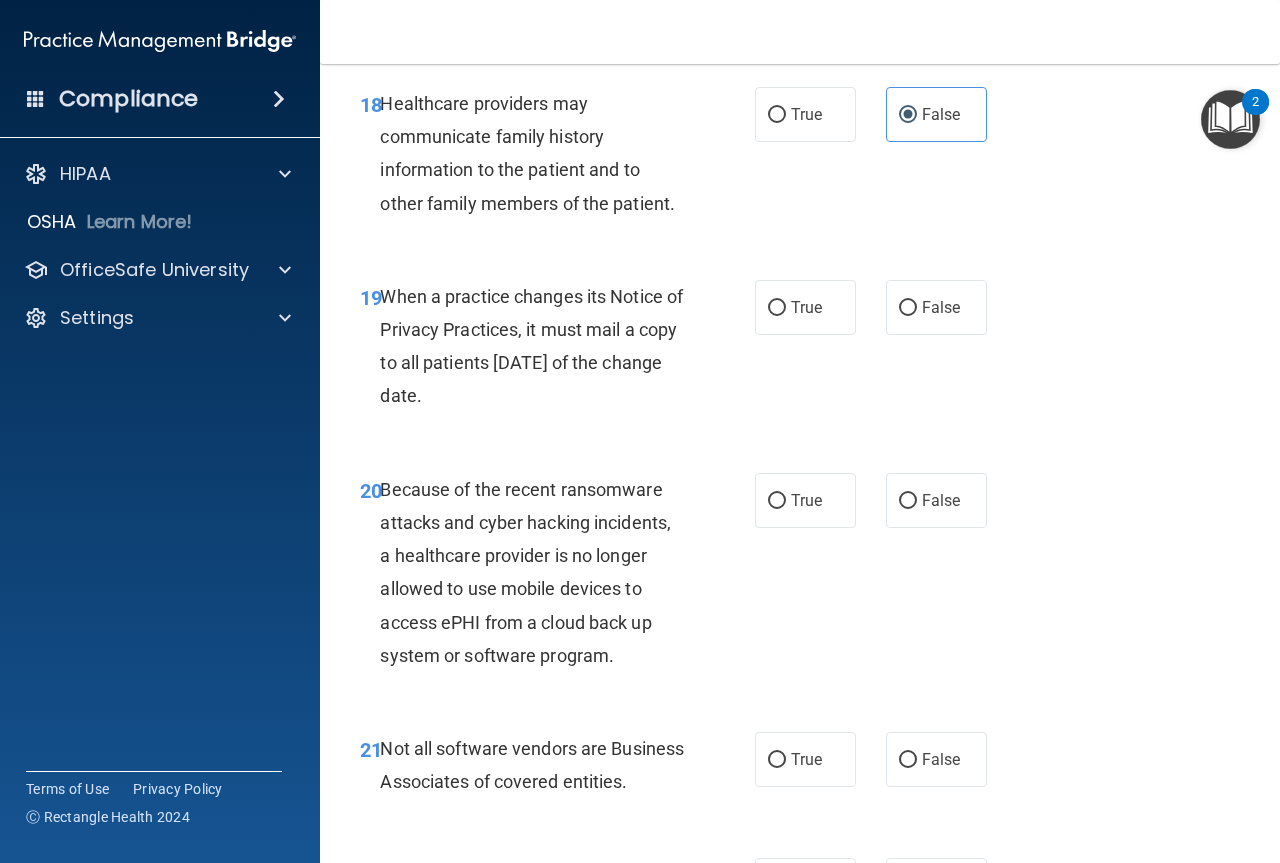 scroll, scrollTop: 3800, scrollLeft: 0, axis: vertical 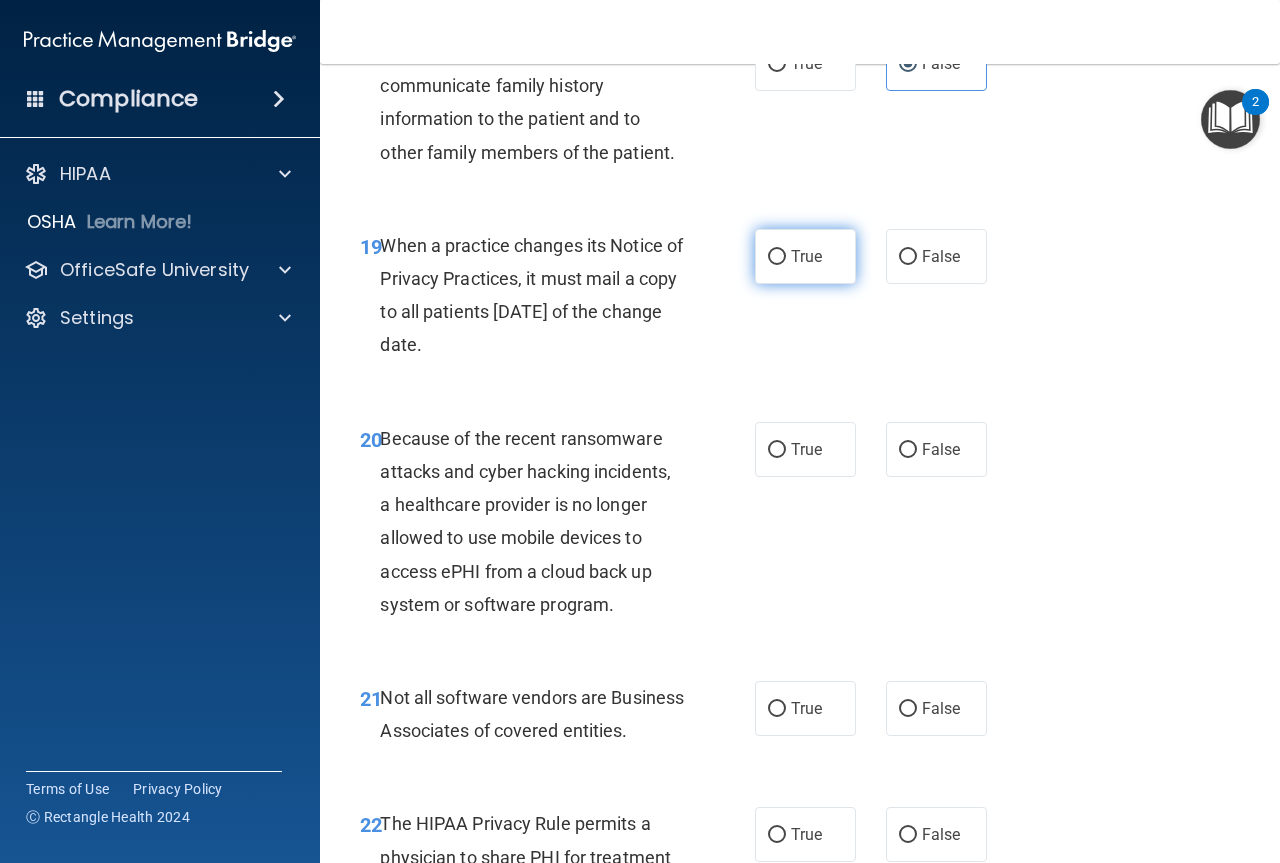 click on "True" at bounding box center (777, 257) 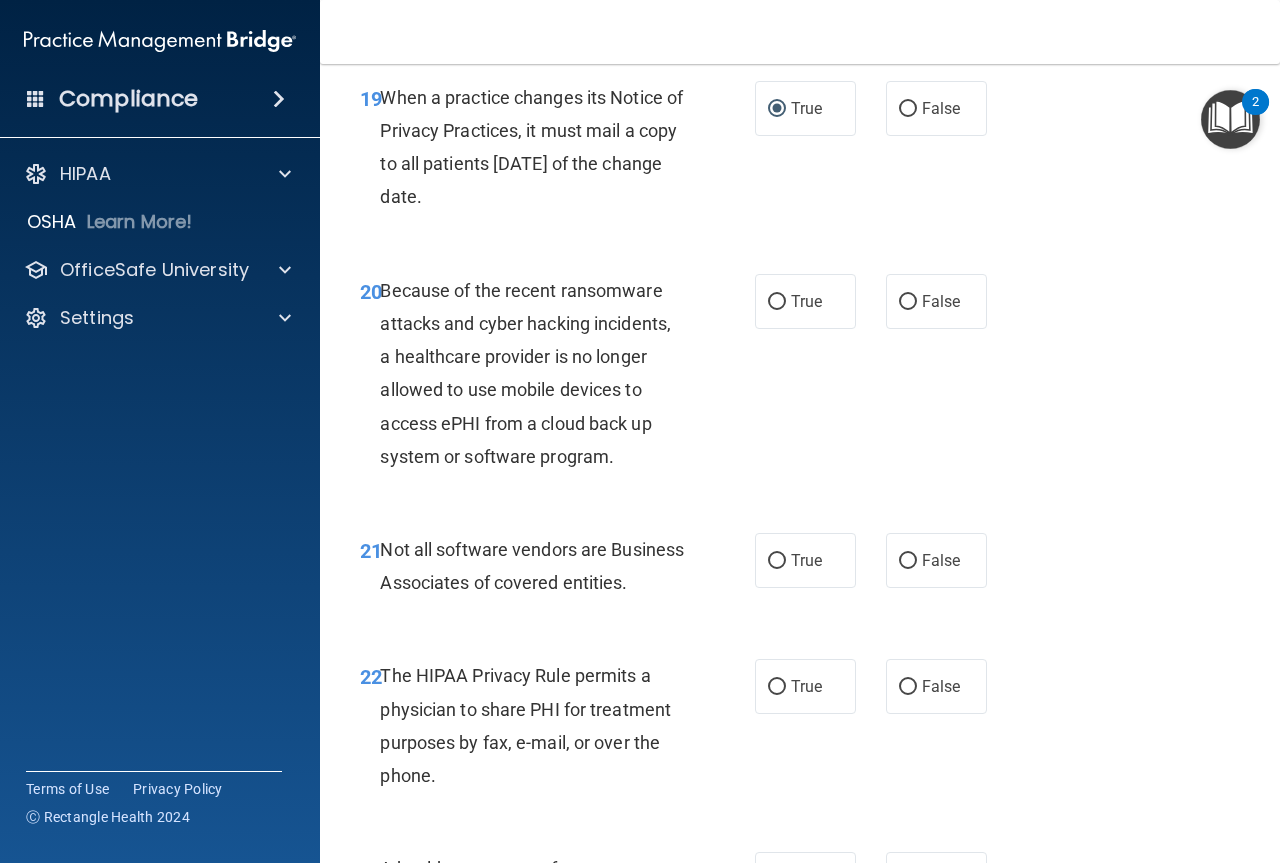 scroll, scrollTop: 4000, scrollLeft: 0, axis: vertical 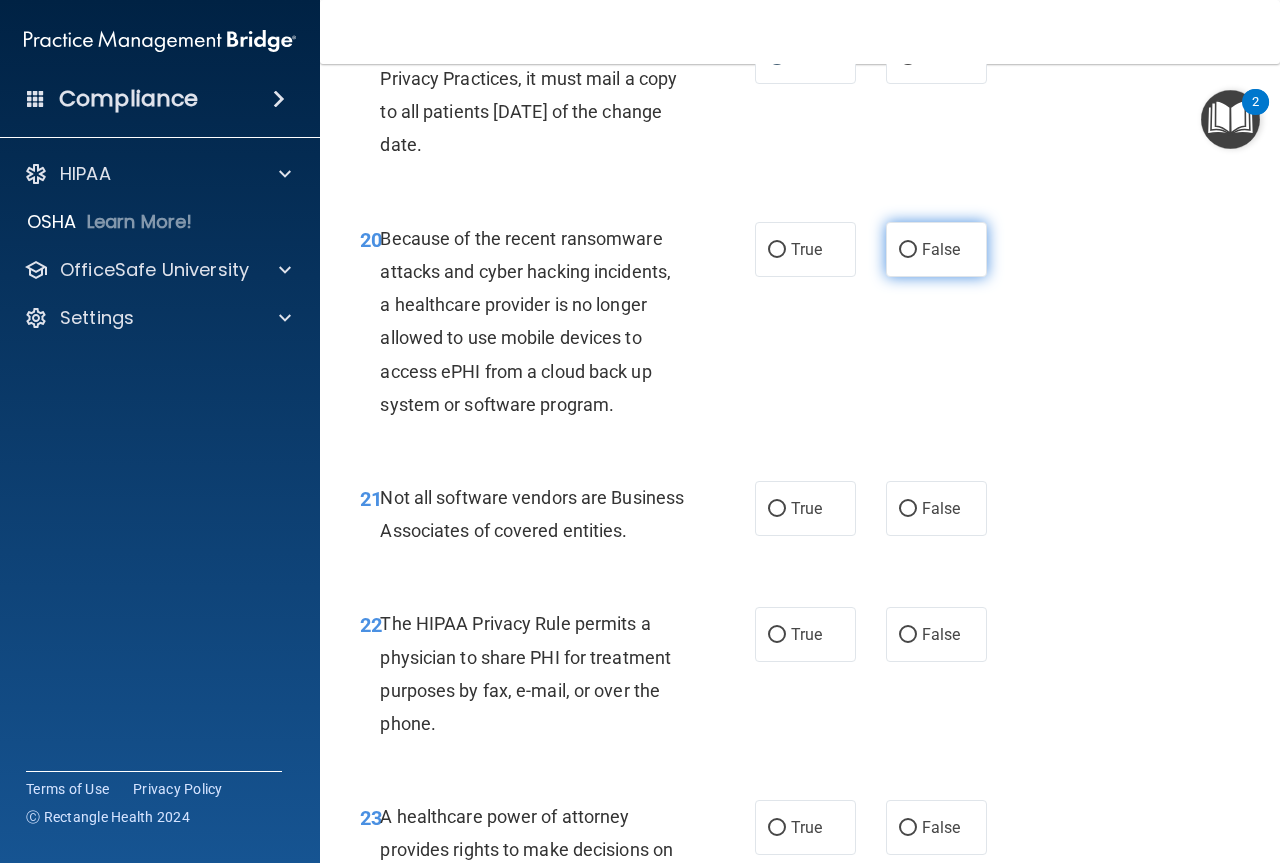 click on "False" at bounding box center [941, 249] 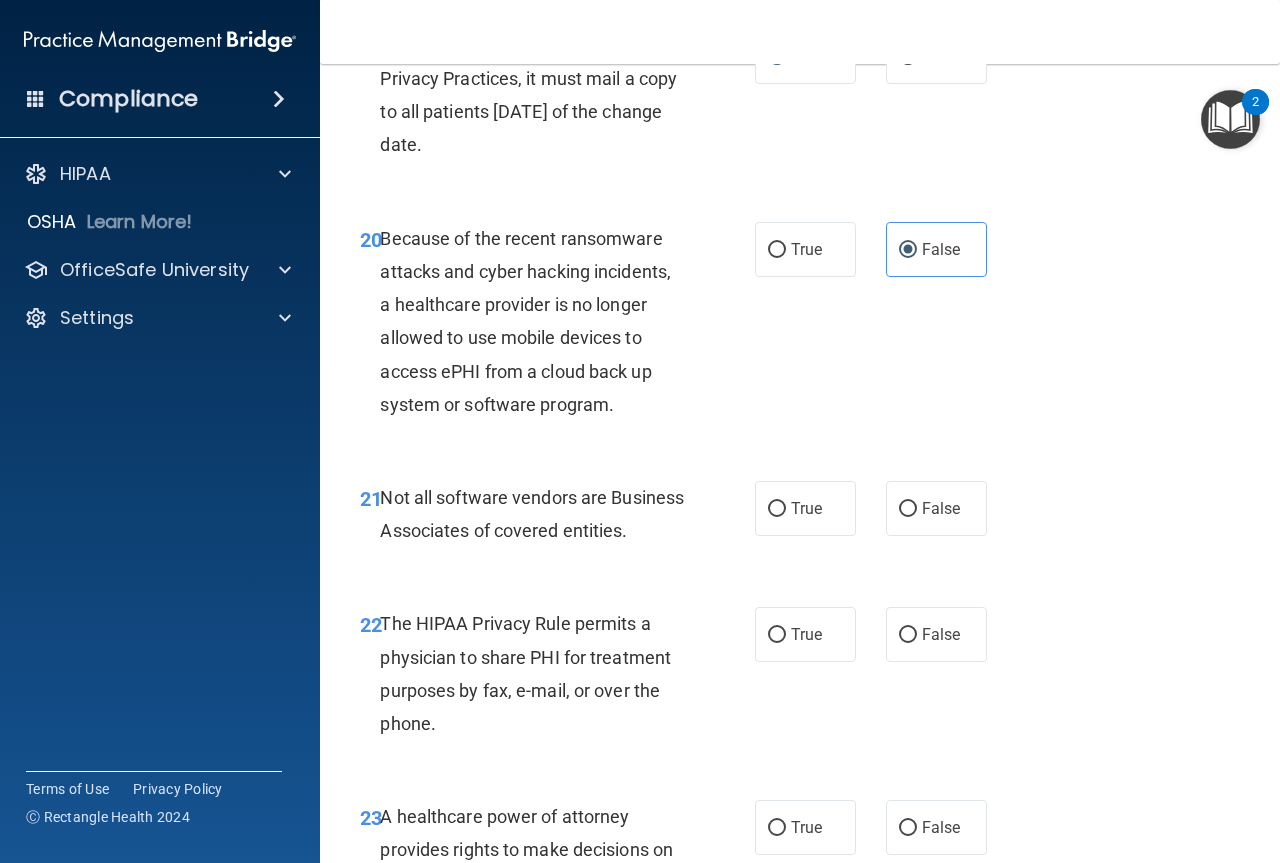 click on "20       Because of the recent ransomware attacks and cyber hacking incidents, a healthcare provider is no longer allowed to use mobile devices to access ePHI from a cloud back up system or software program.                 True           False" at bounding box center (800, 326) 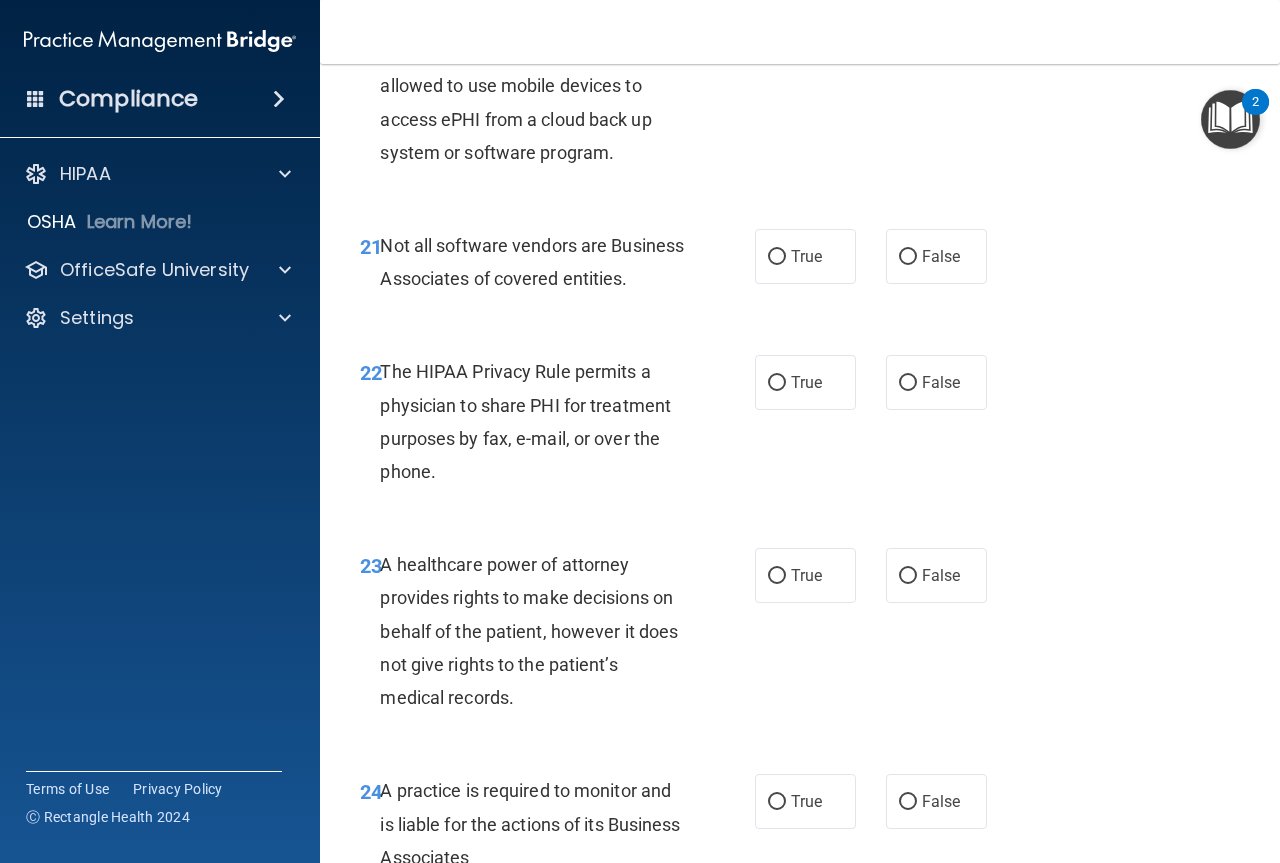scroll, scrollTop: 4300, scrollLeft: 0, axis: vertical 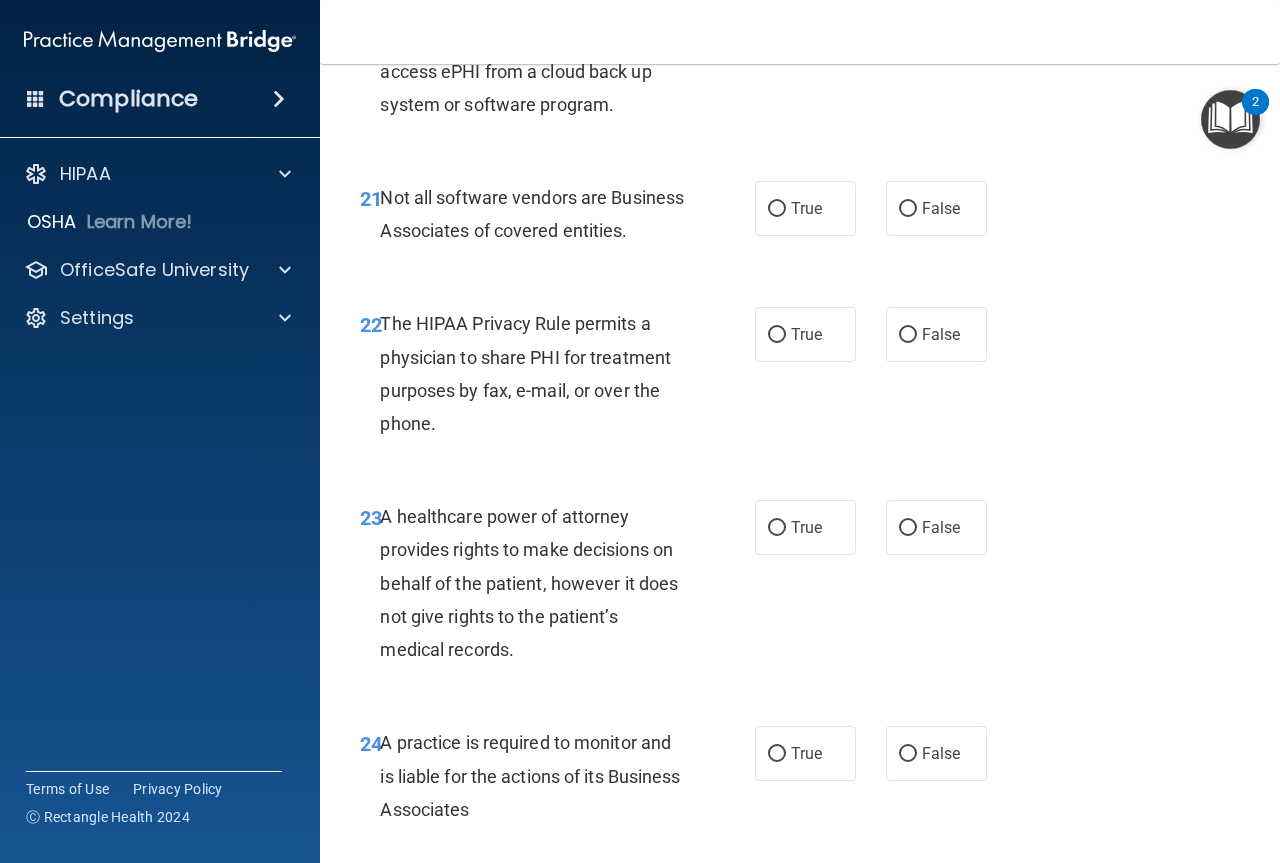 drag, startPoint x: 776, startPoint y: 236, endPoint x: 995, endPoint y: 371, distance: 257.2664 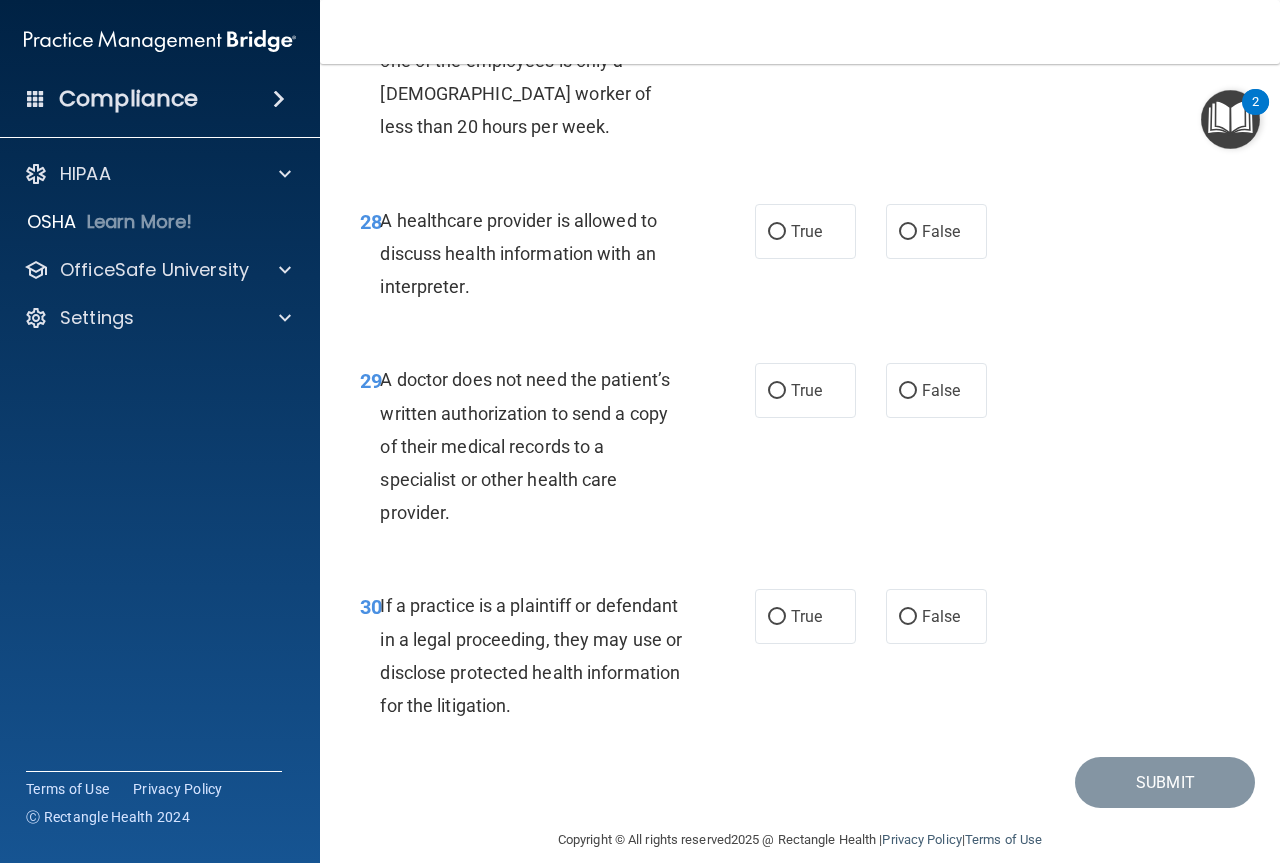 scroll, scrollTop: 5652, scrollLeft: 0, axis: vertical 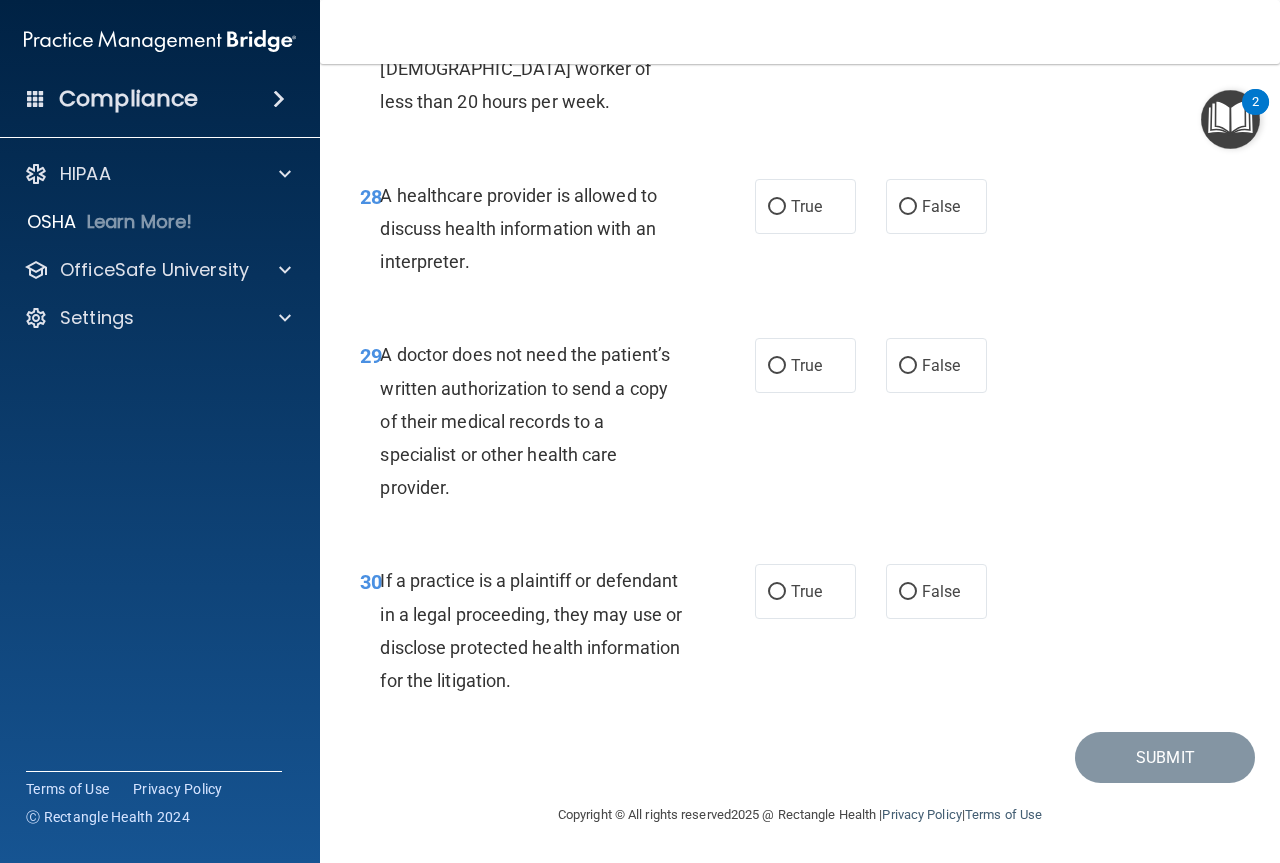 drag, startPoint x: 908, startPoint y: 202, endPoint x: 970, endPoint y: 243, distance: 74.330345 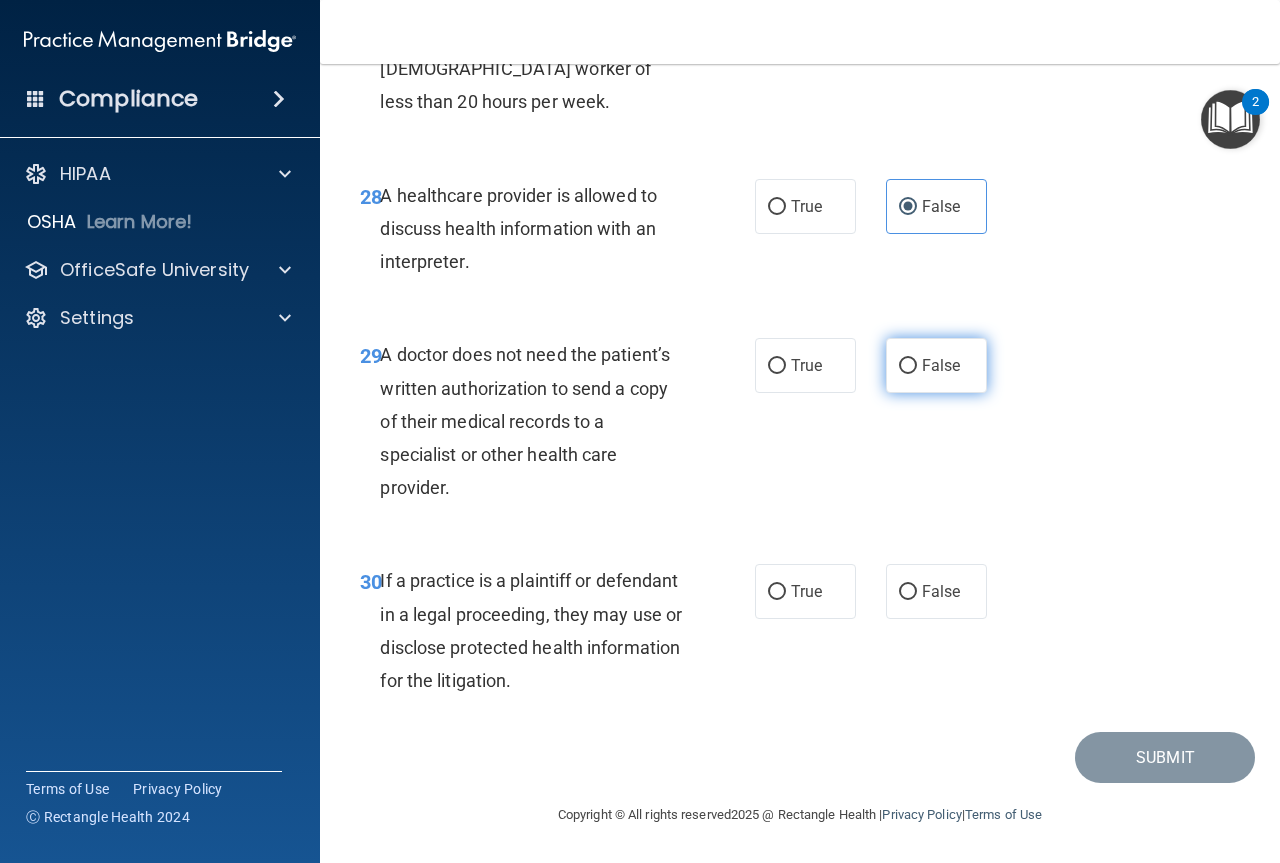 click on "False" at bounding box center (941, 365) 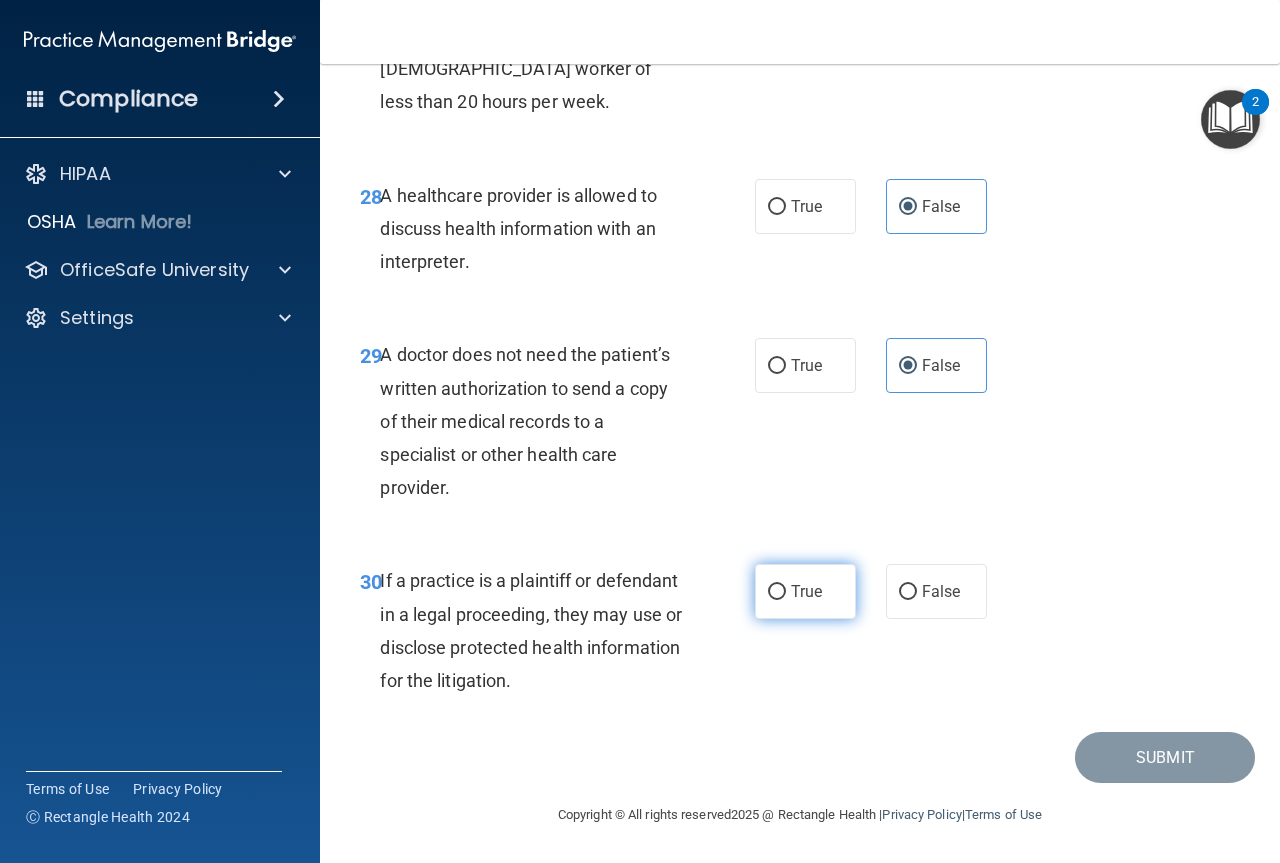 click on "True" at bounding box center (777, 592) 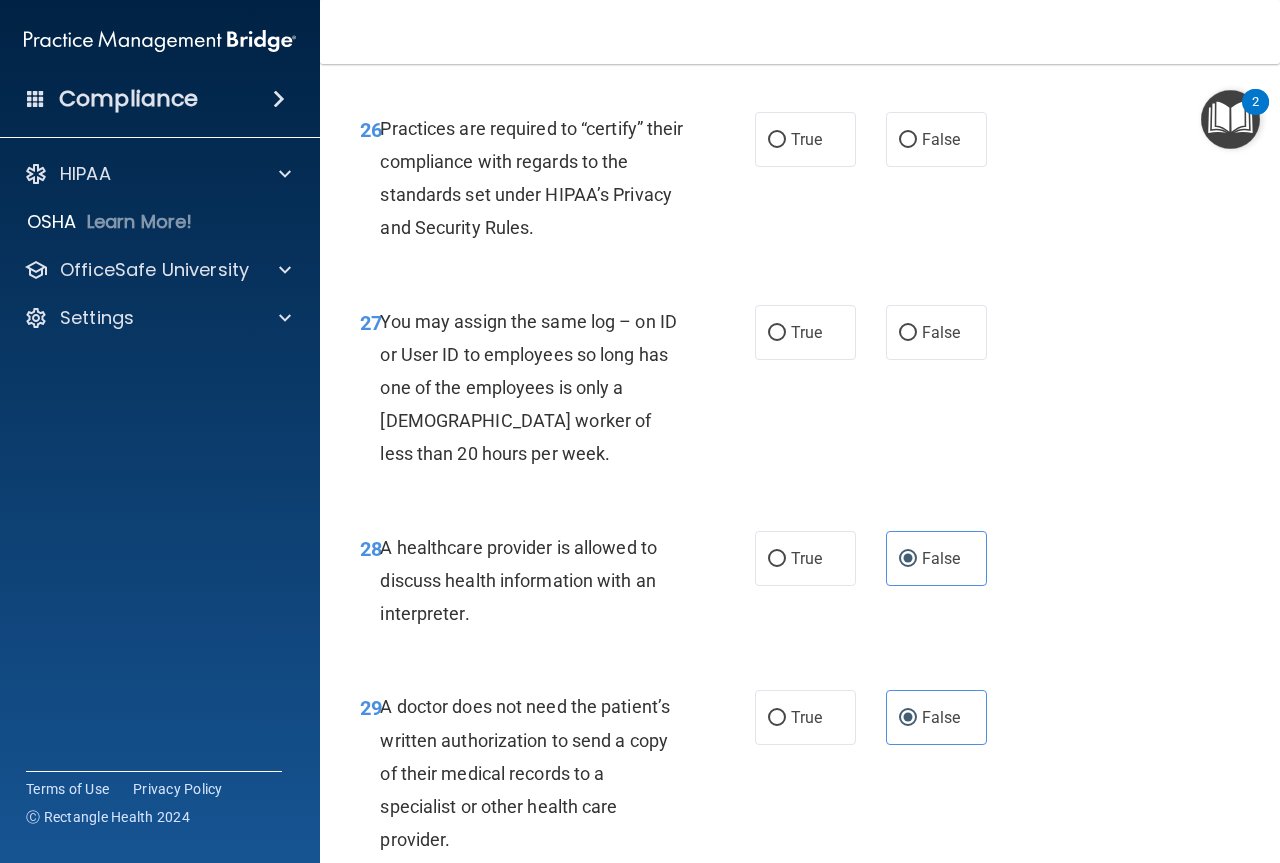 scroll, scrollTop: 5152, scrollLeft: 0, axis: vertical 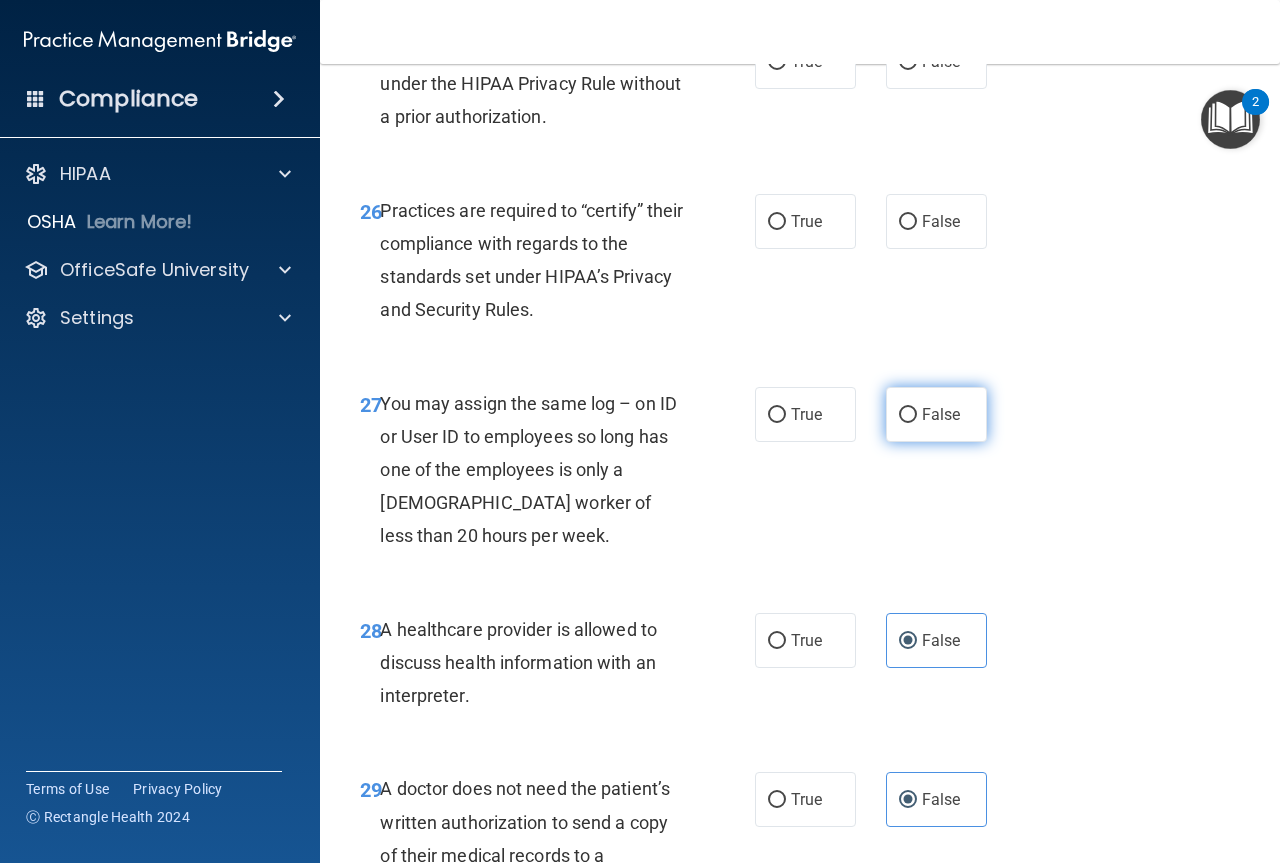 click on "False" at bounding box center (908, 415) 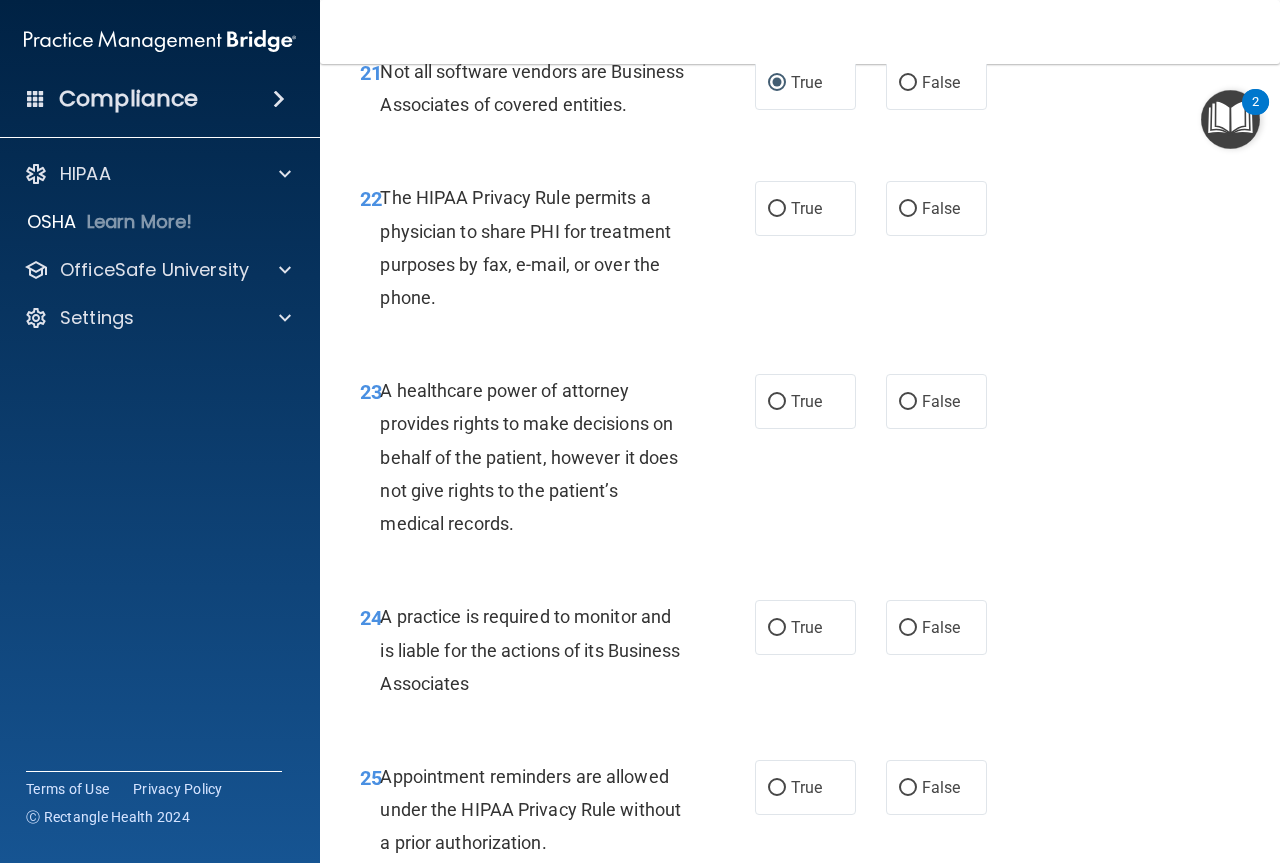 scroll, scrollTop: 4352, scrollLeft: 0, axis: vertical 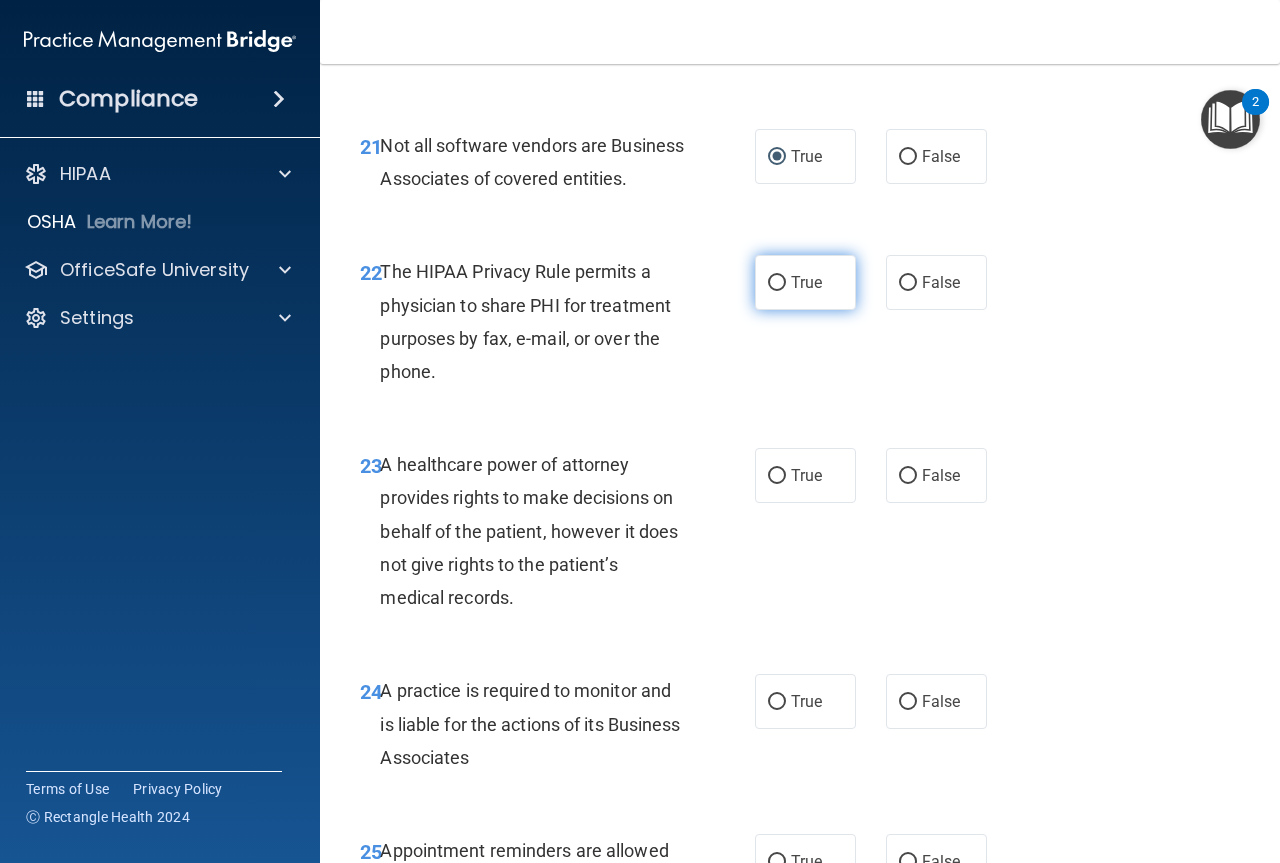 drag, startPoint x: 799, startPoint y: 341, endPoint x: 823, endPoint y: 354, distance: 27.294687 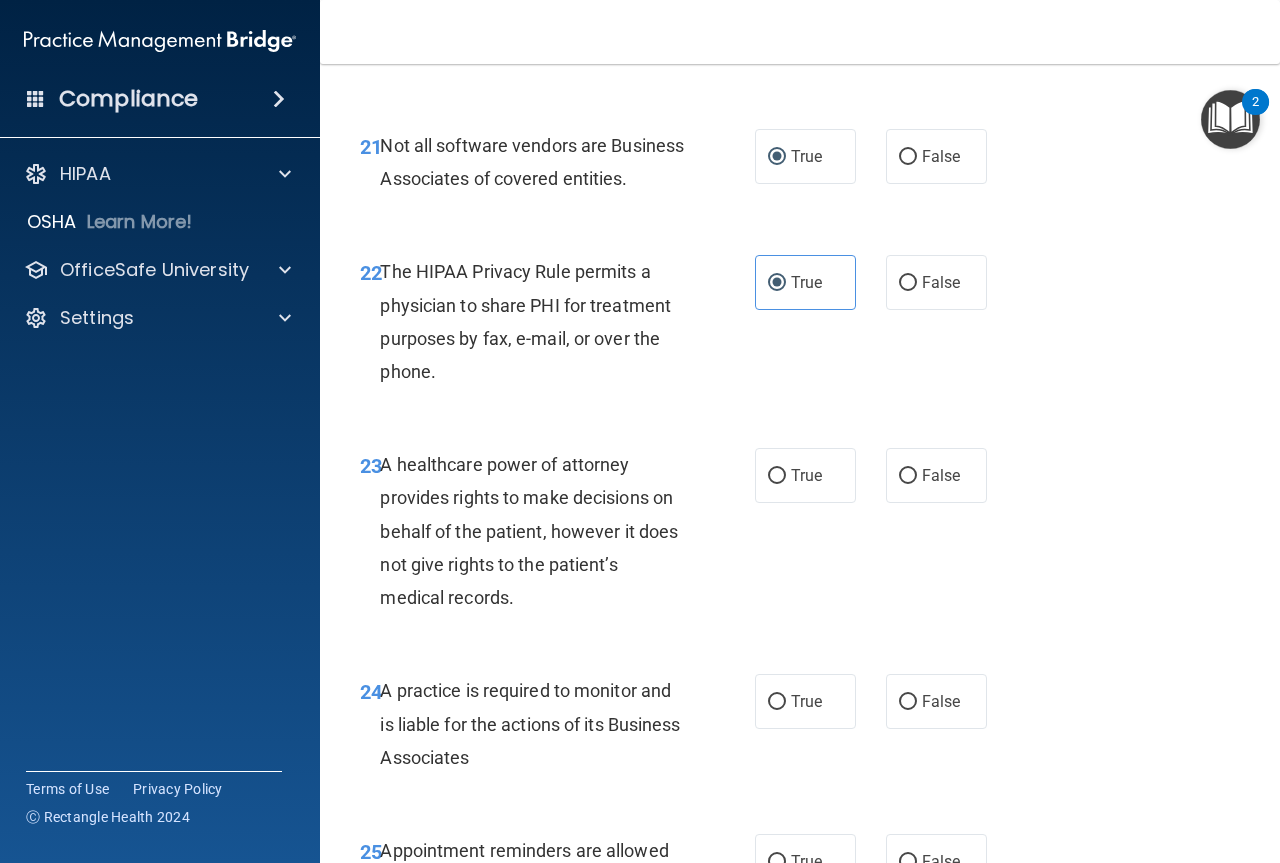 scroll, scrollTop: 4452, scrollLeft: 0, axis: vertical 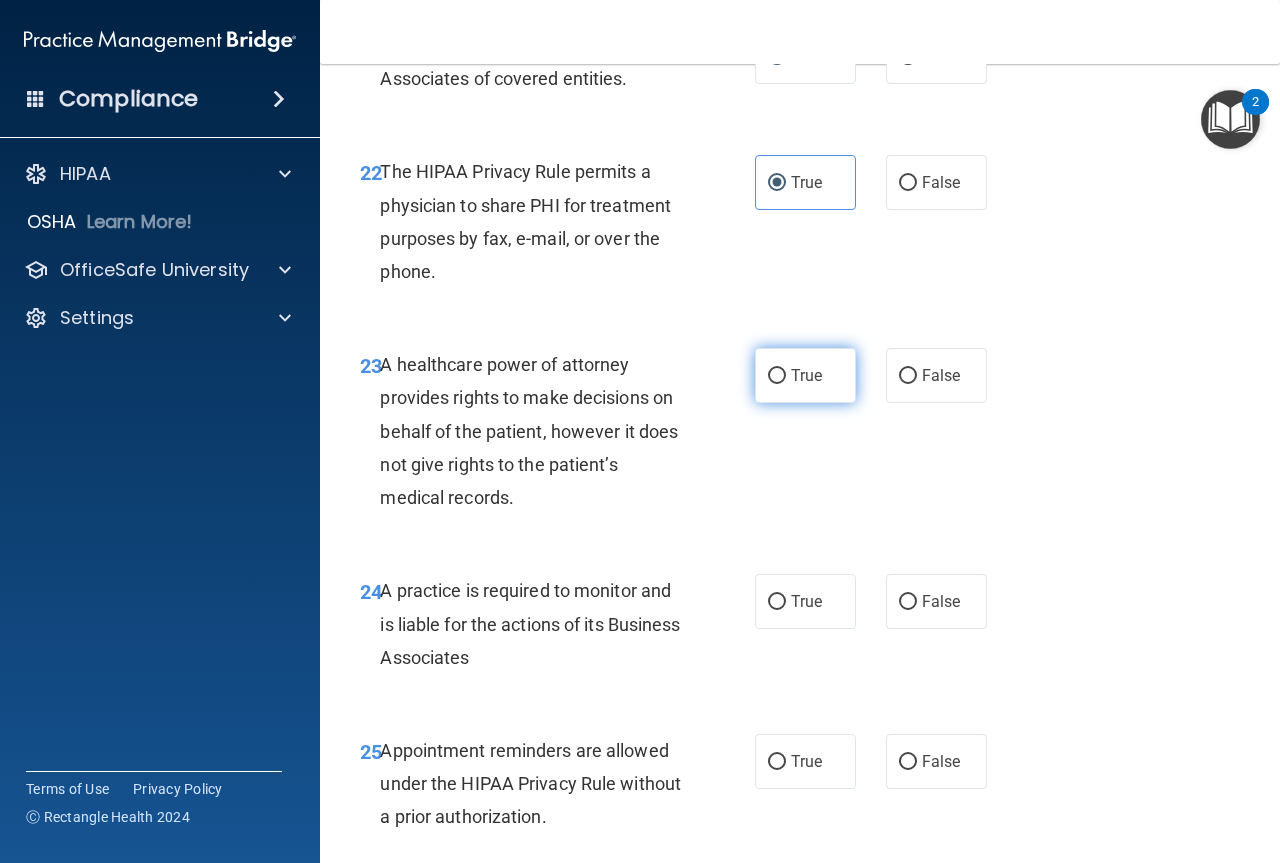 click on "True" at bounding box center [777, 376] 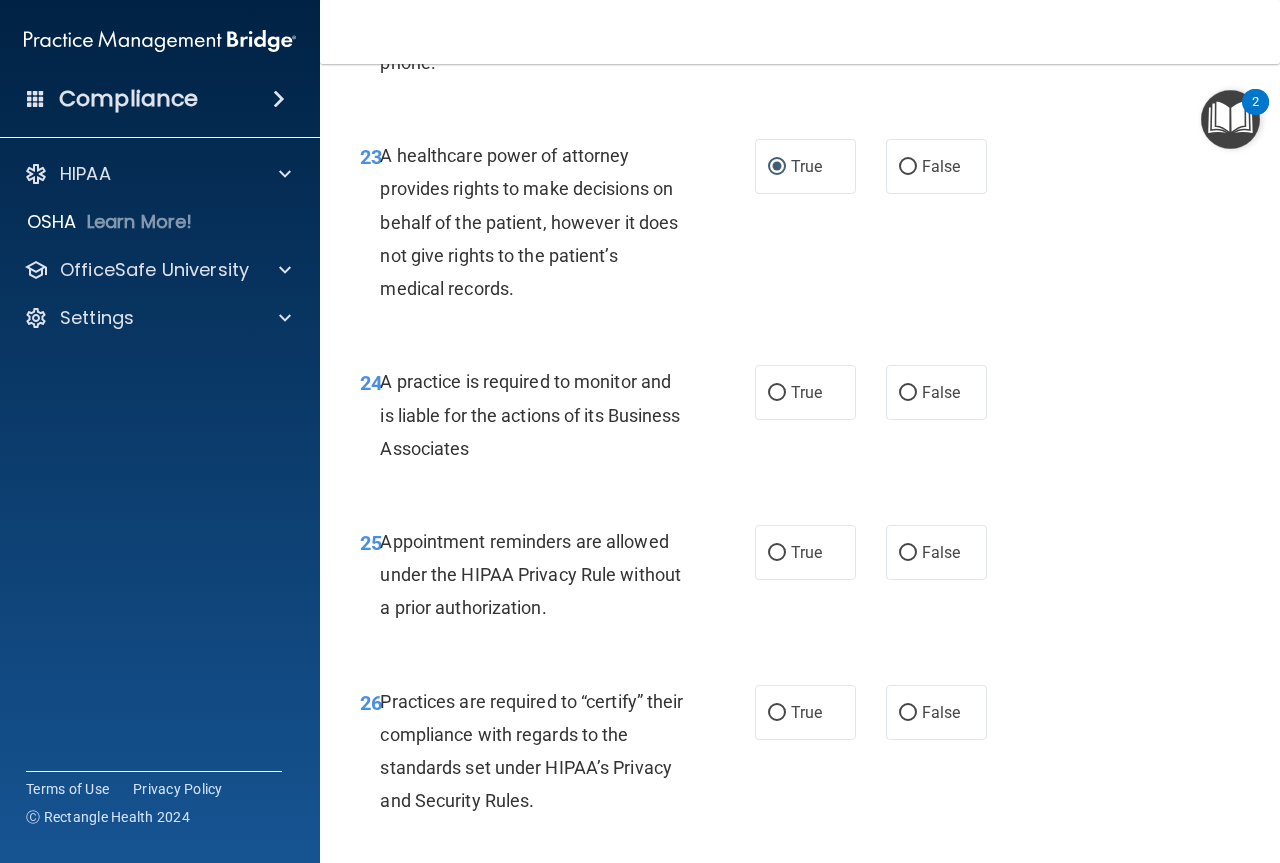 scroll, scrollTop: 4752, scrollLeft: 0, axis: vertical 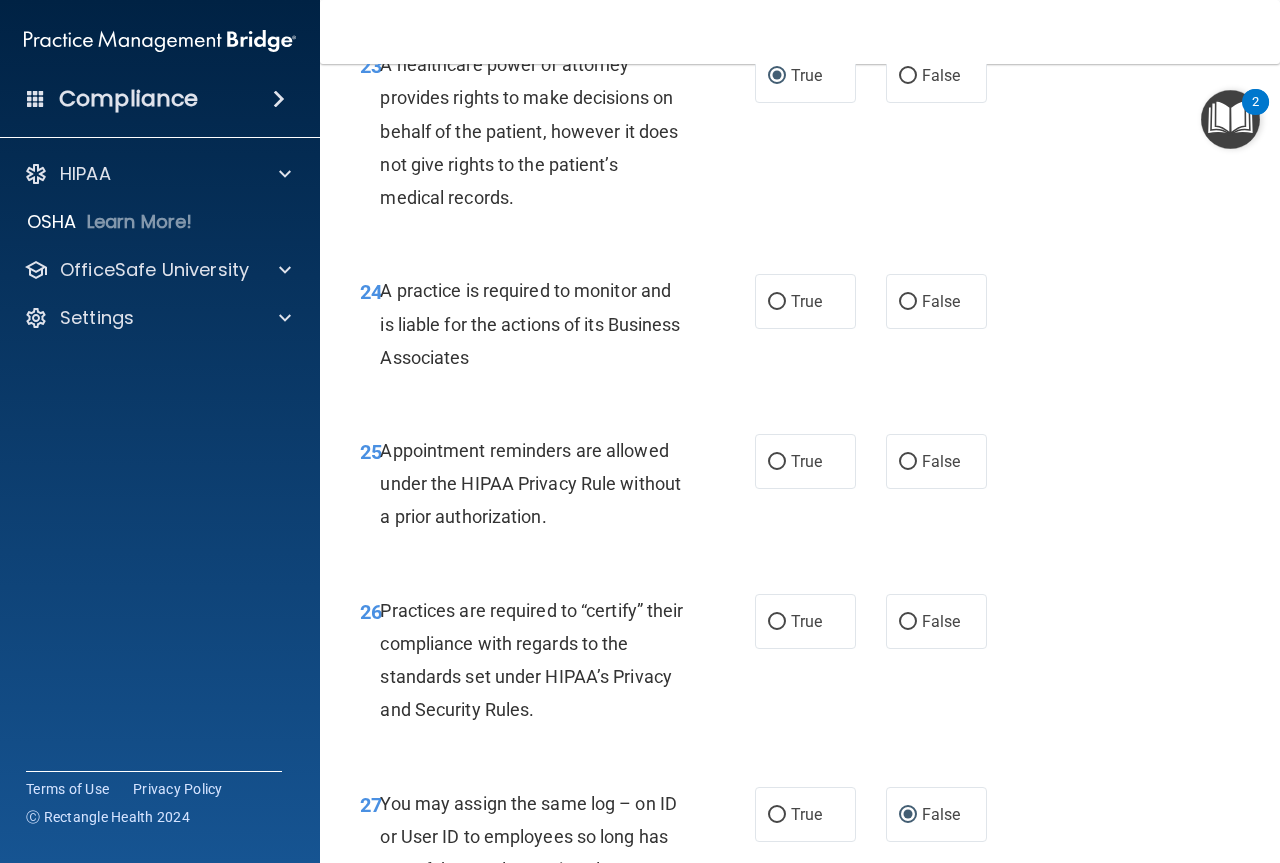 drag, startPoint x: 795, startPoint y: 368, endPoint x: 863, endPoint y: 438, distance: 97.59098 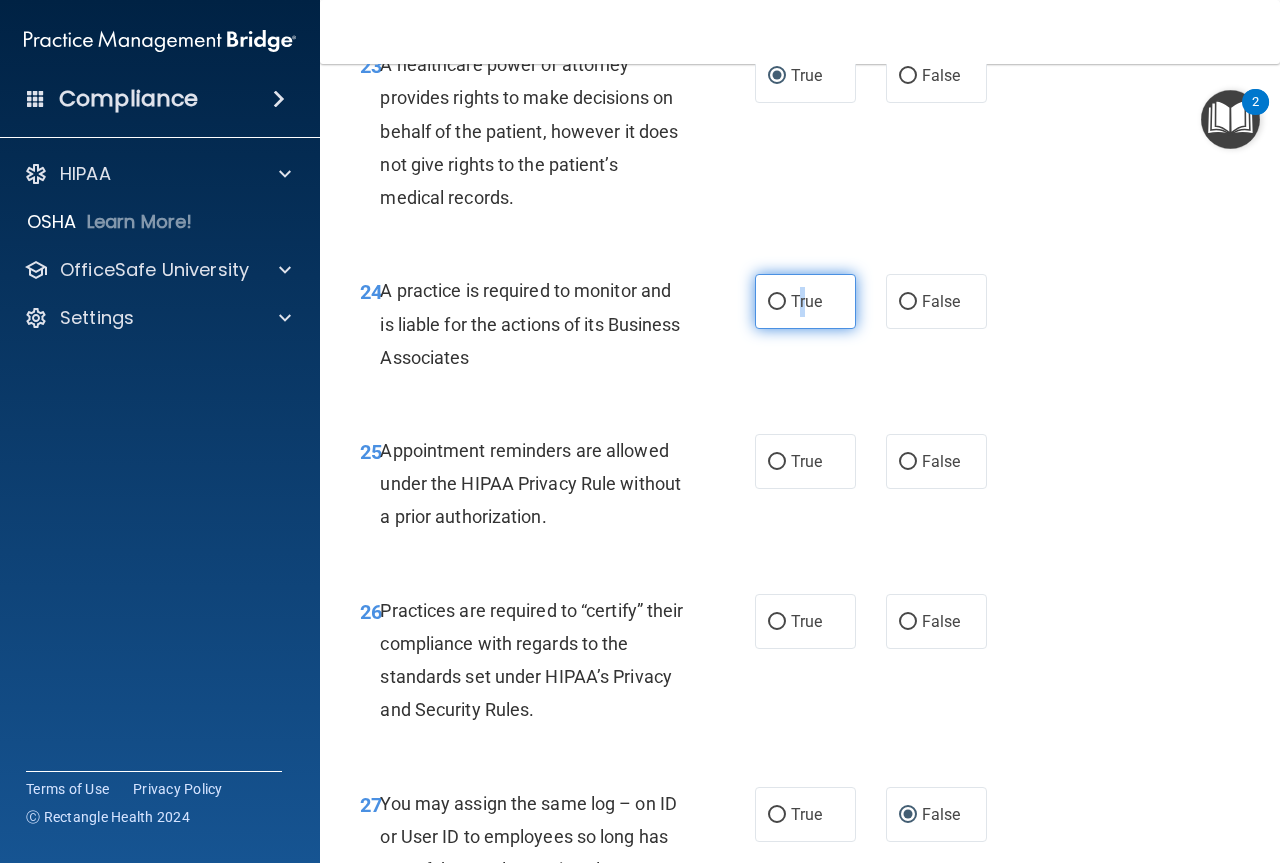 click on "True" at bounding box center [777, 302] 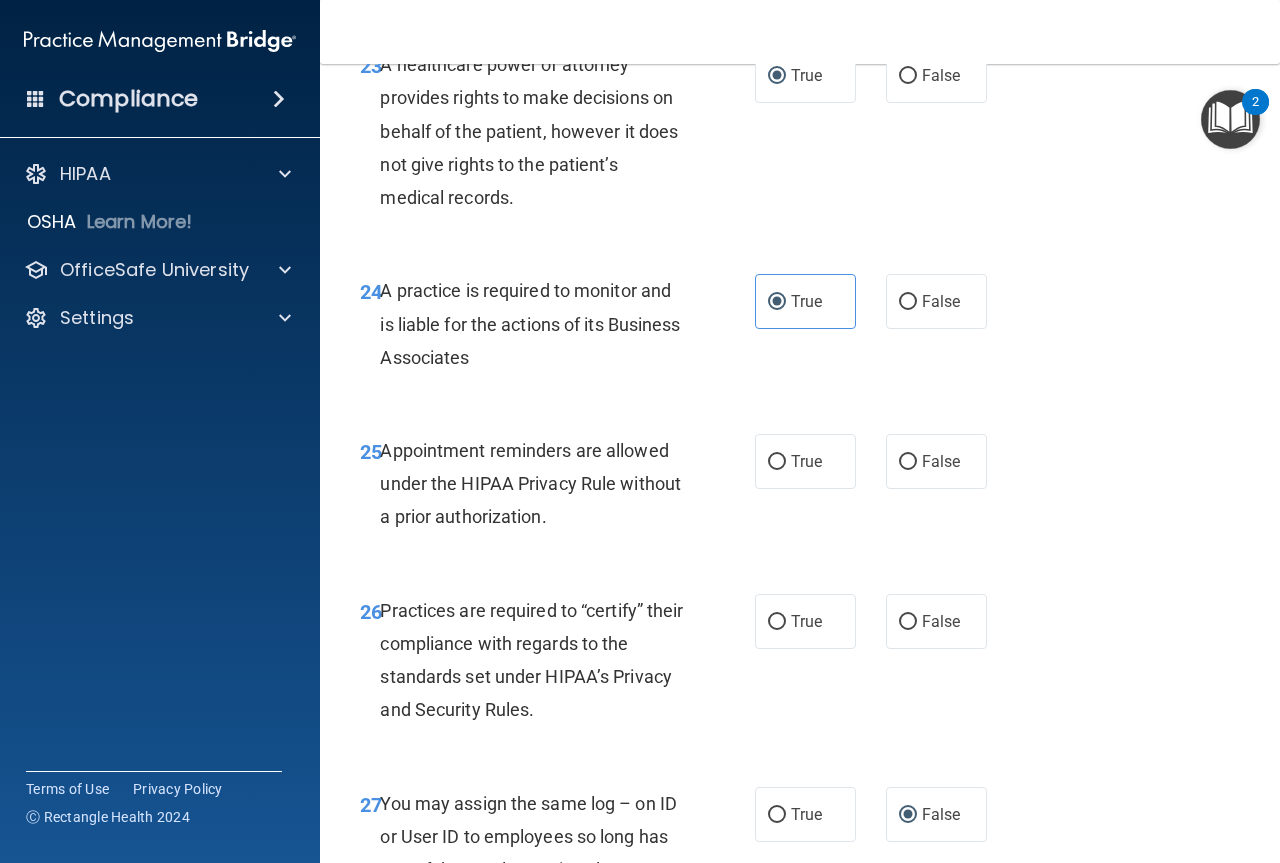 click on "24       A practice is required to monitor and is liable for the actions of its Business Associates                 True           False" at bounding box center [800, 329] 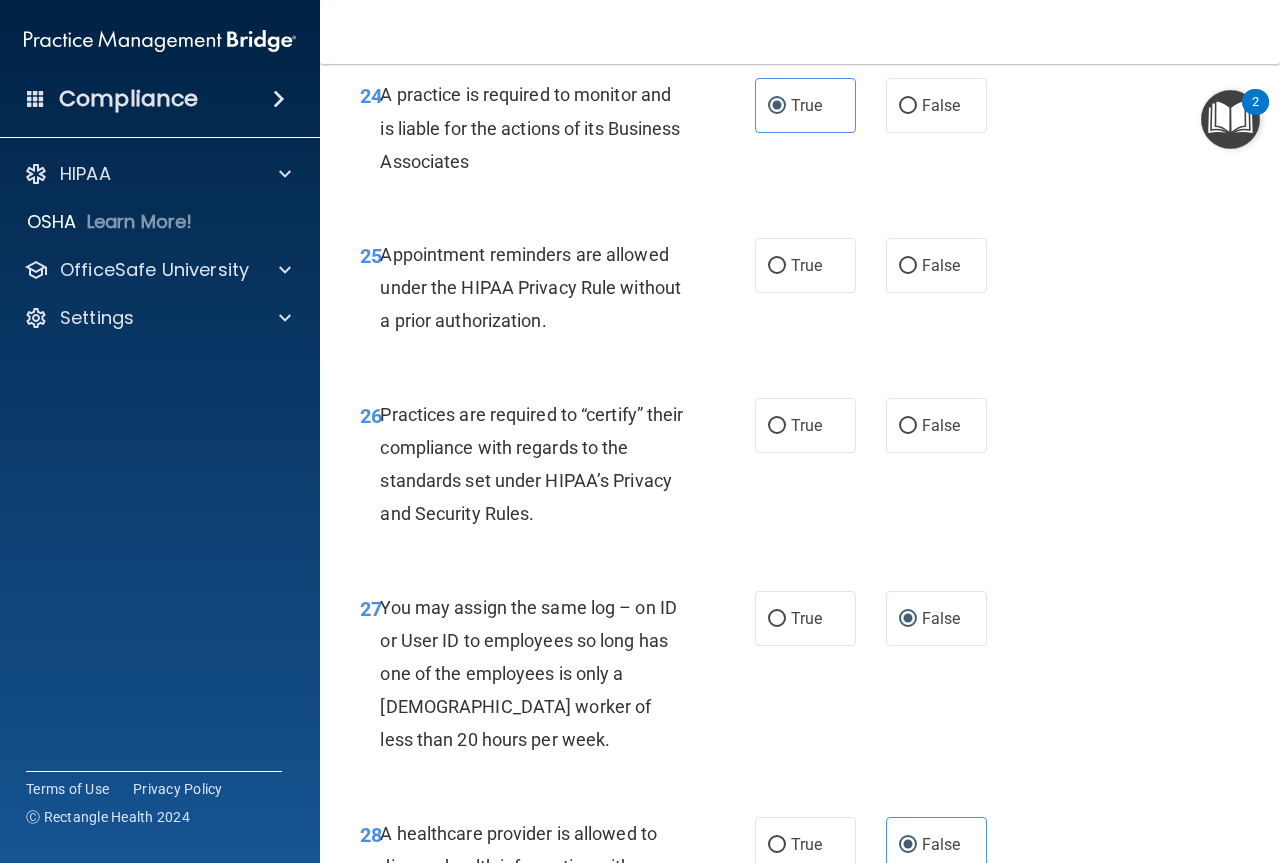 scroll, scrollTop: 4952, scrollLeft: 0, axis: vertical 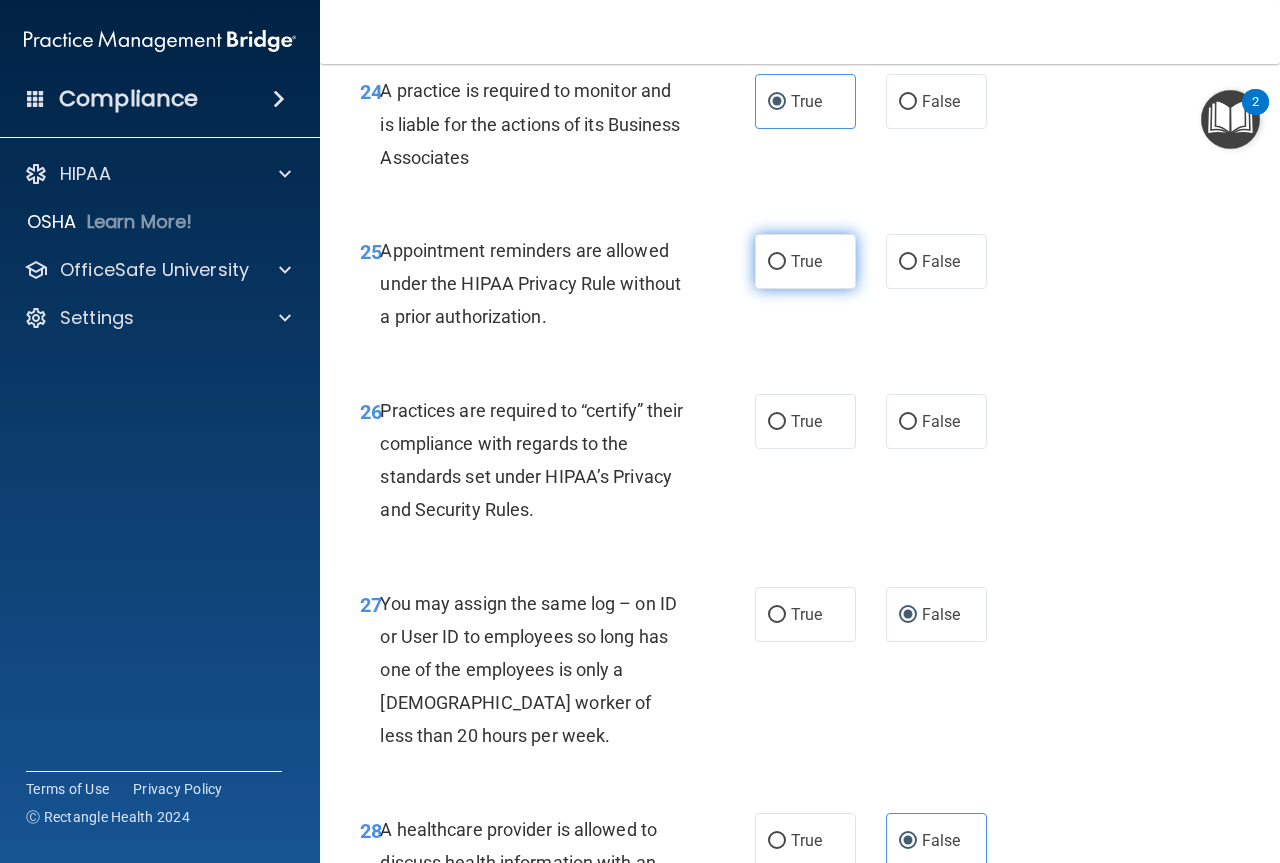 click on "True" at bounding box center [806, 261] 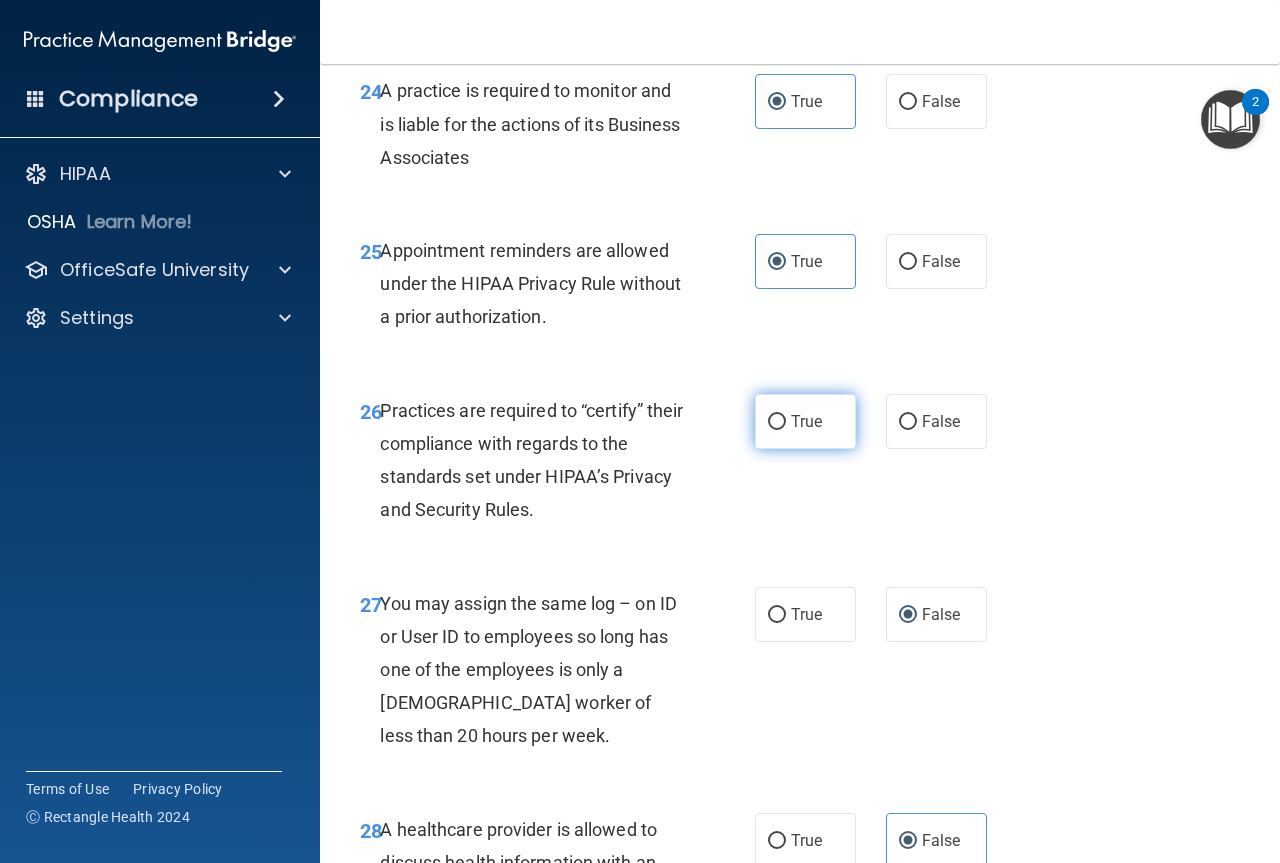 click on "True" at bounding box center [777, 422] 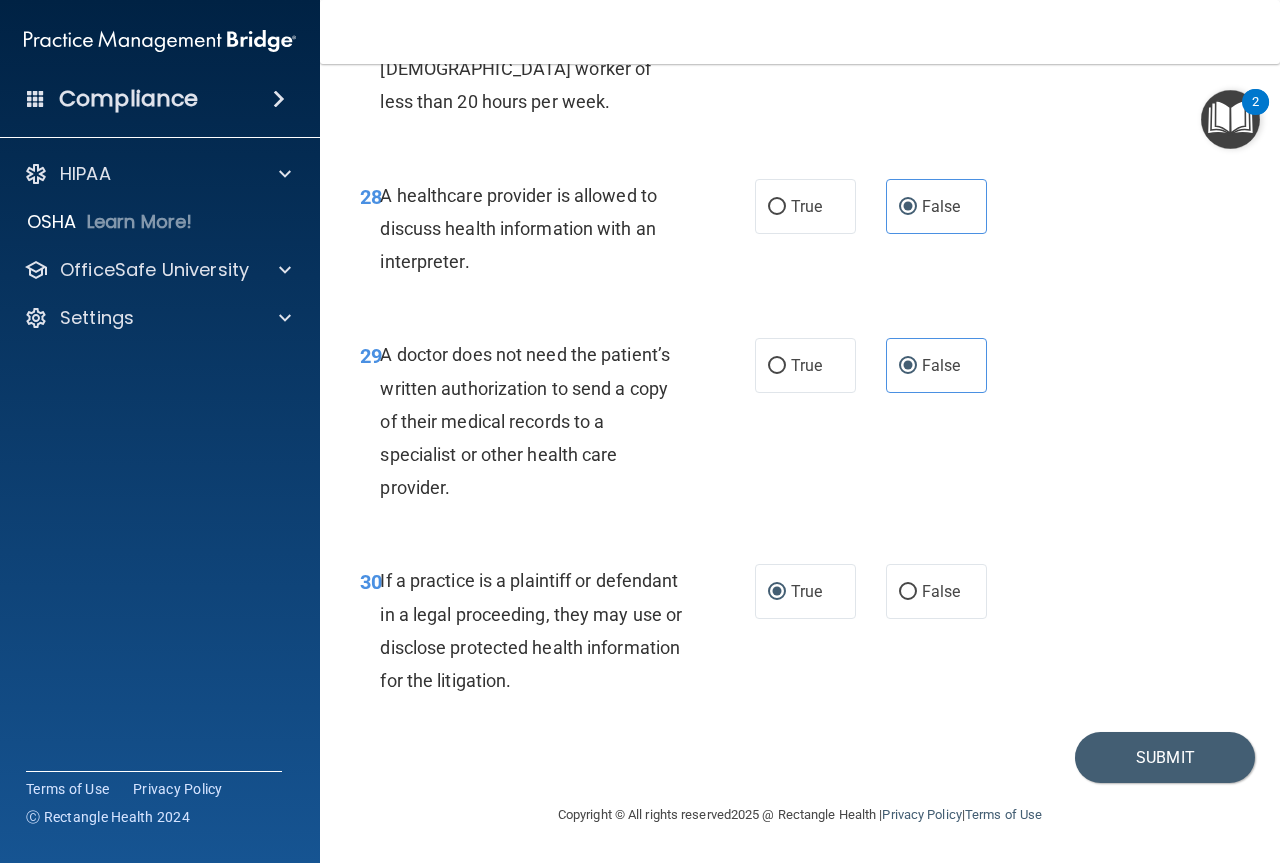 scroll, scrollTop: 5652, scrollLeft: 0, axis: vertical 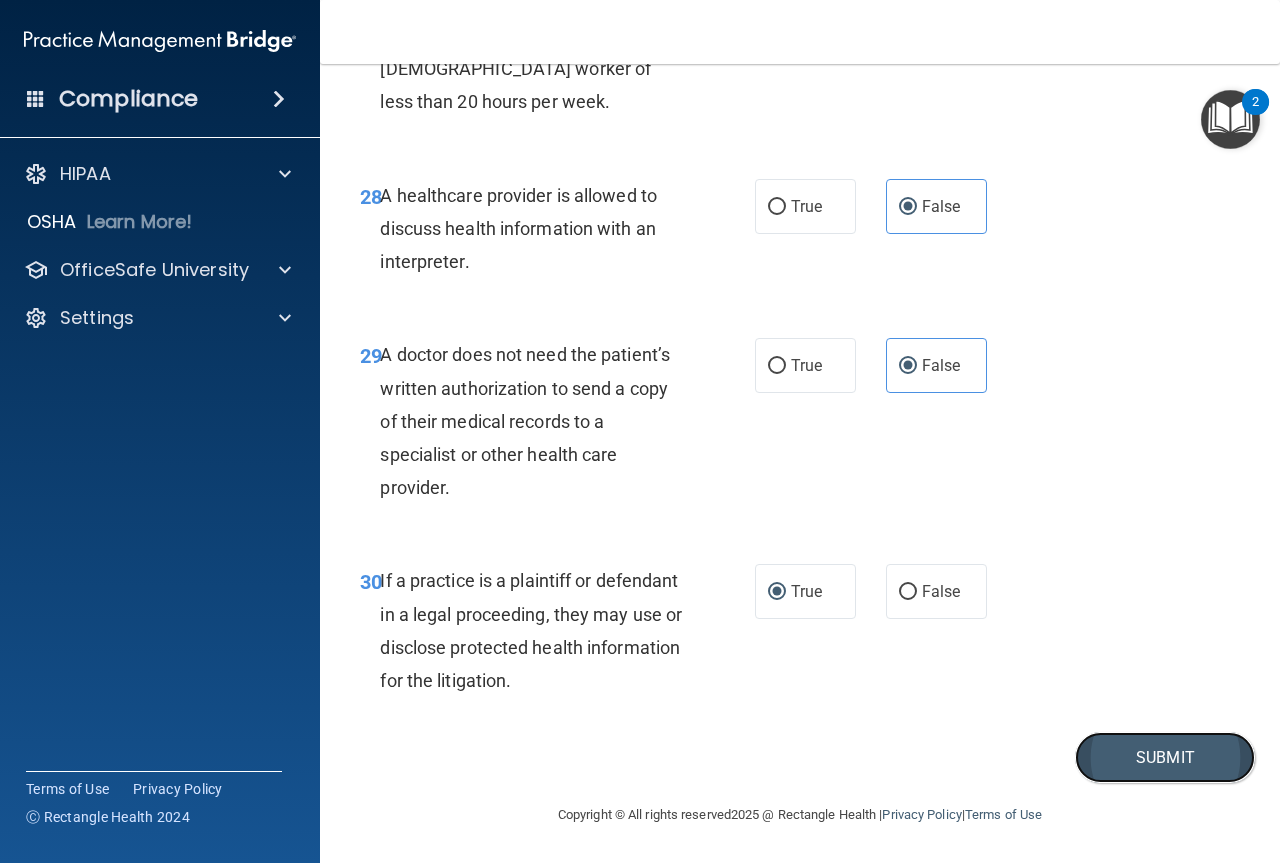 click on "Submit" at bounding box center (1165, 757) 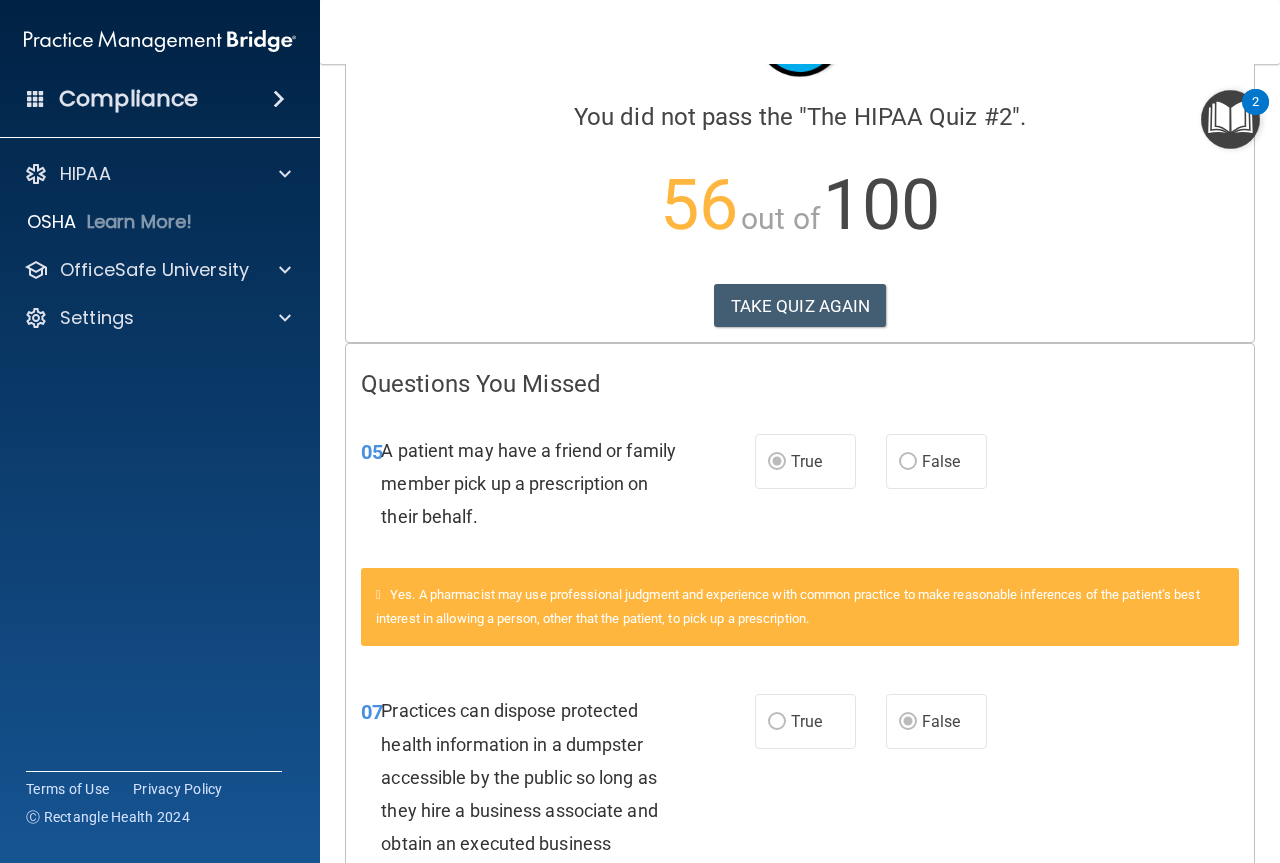 scroll, scrollTop: 0, scrollLeft: 0, axis: both 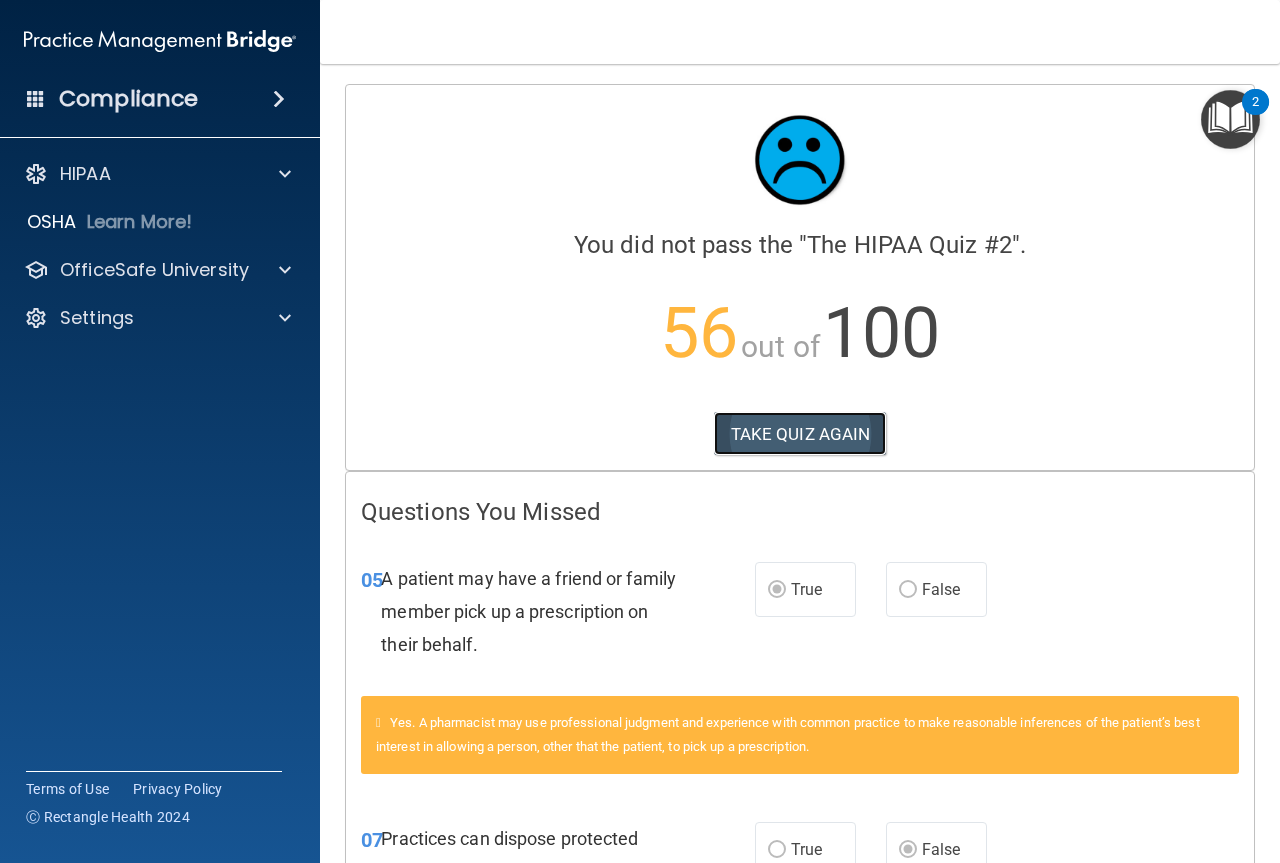click on "TAKE QUIZ AGAIN" at bounding box center [800, 434] 